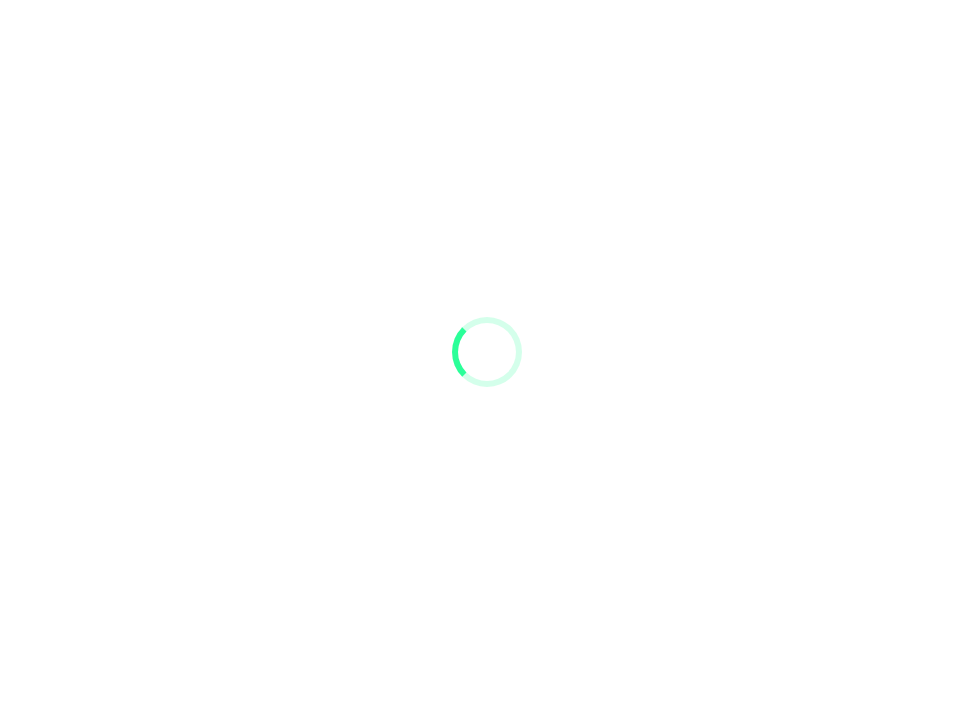 scroll, scrollTop: 0, scrollLeft: 0, axis: both 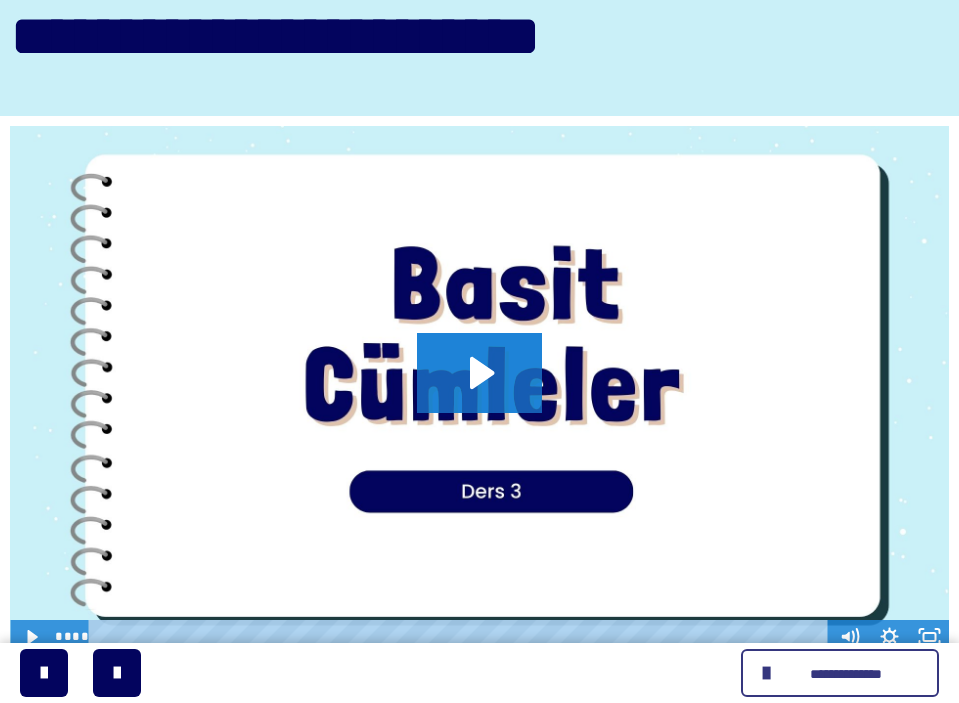 click on "**********" at bounding box center [840, 673] 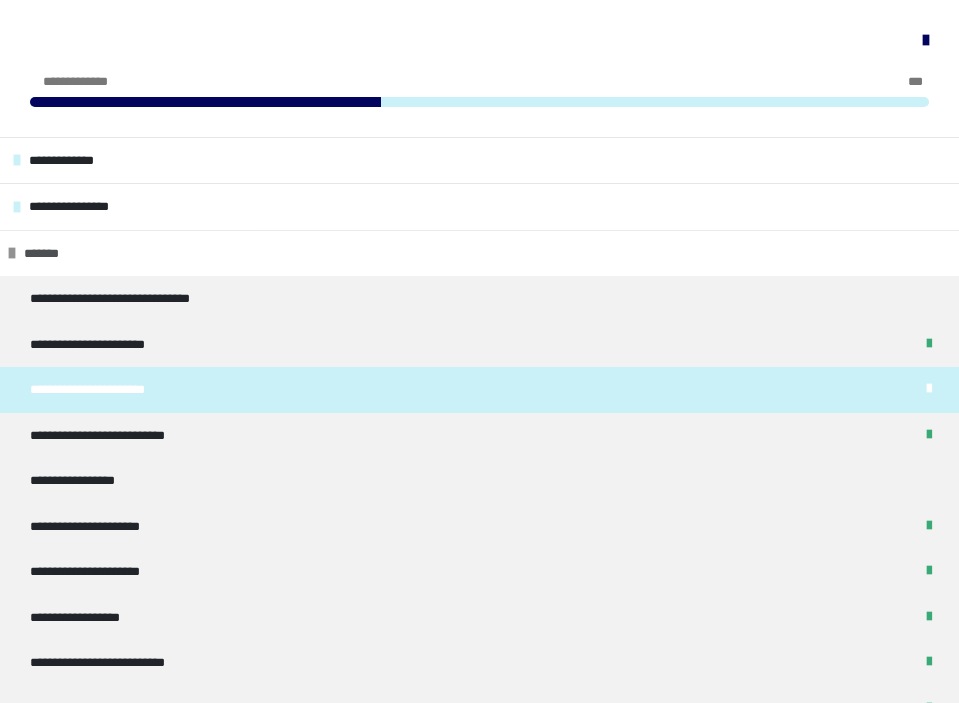 click on "*******" at bounding box center (479, 253) 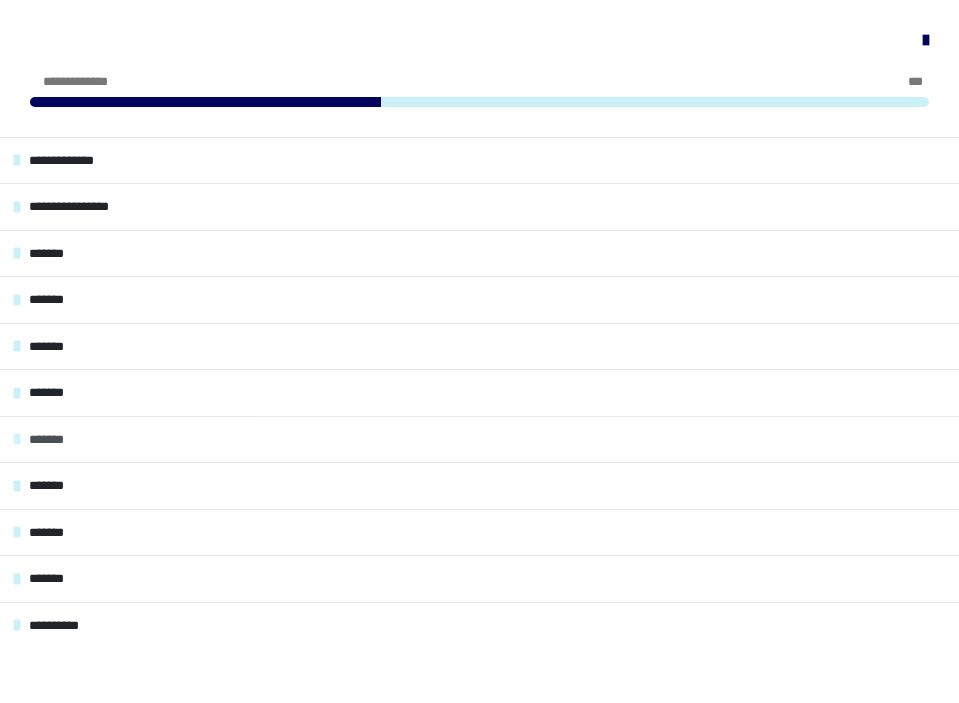 click on "*******" at bounding box center [479, 439] 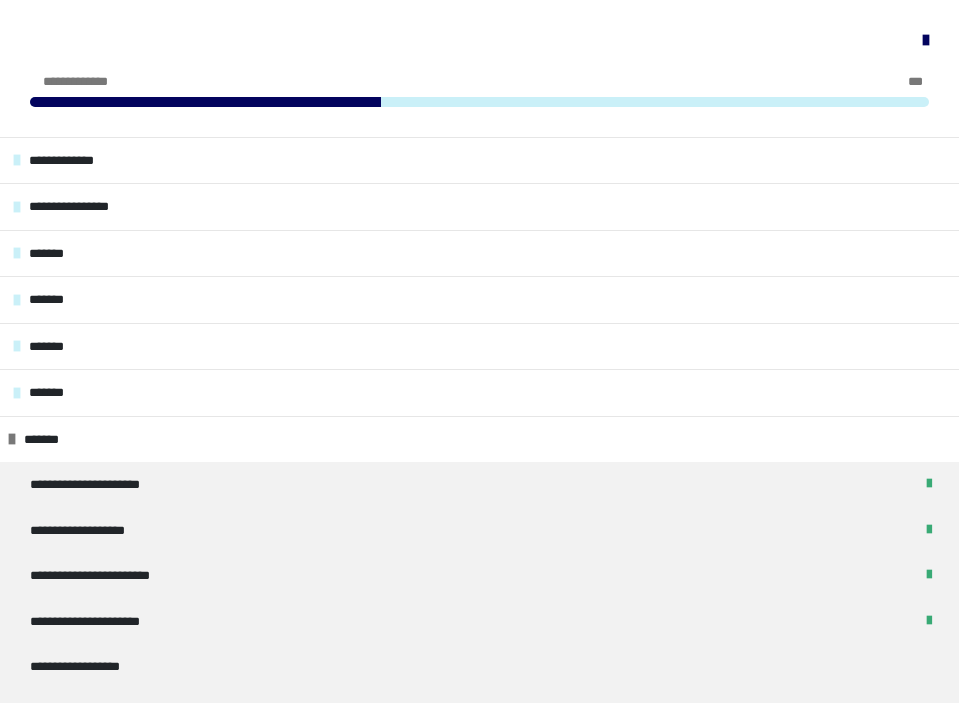 scroll, scrollTop: 338, scrollLeft: 0, axis: vertical 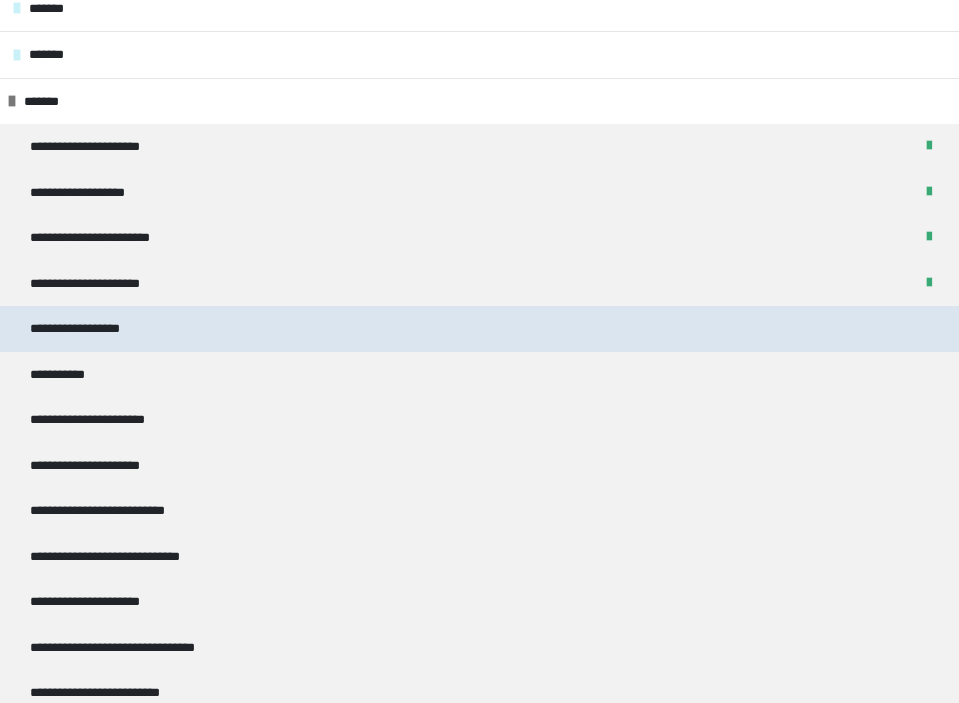 click on "**********" at bounding box center [479, 329] 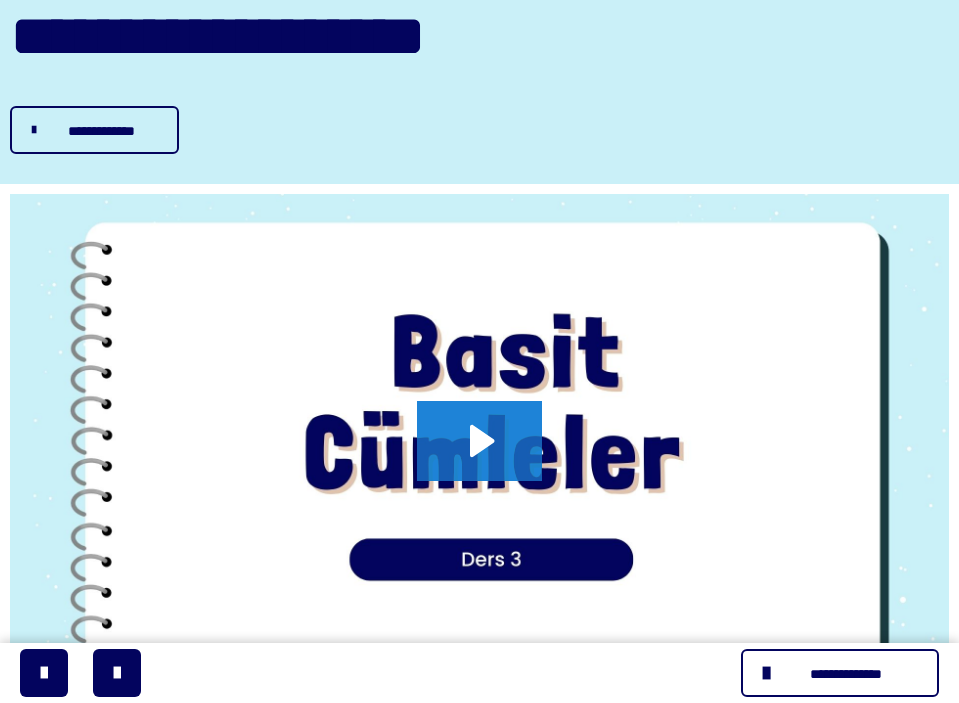 scroll, scrollTop: 0, scrollLeft: 0, axis: both 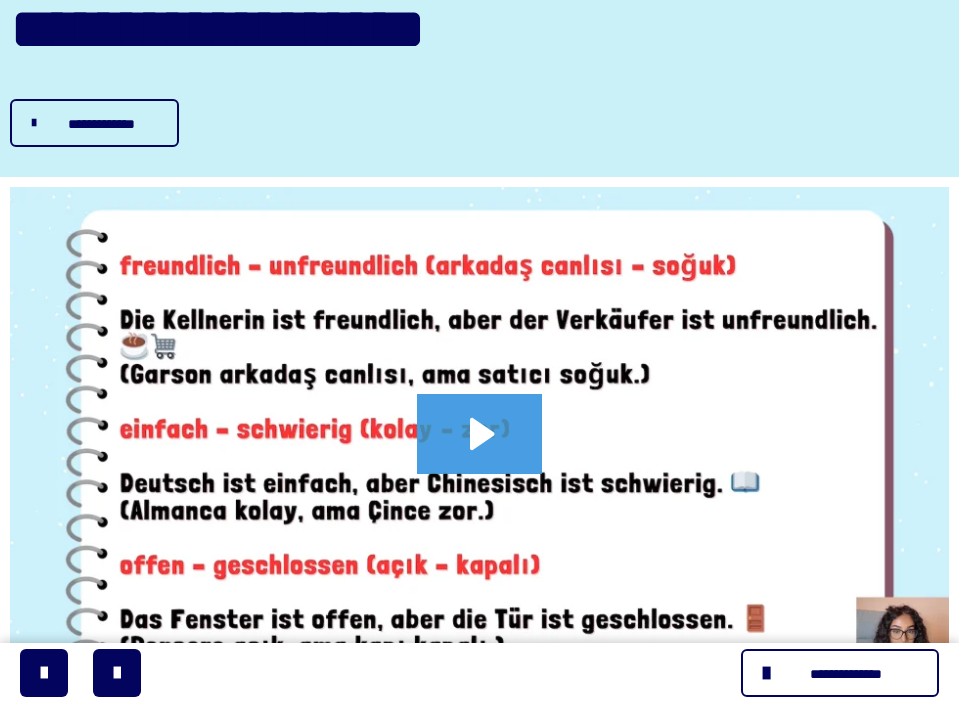 click 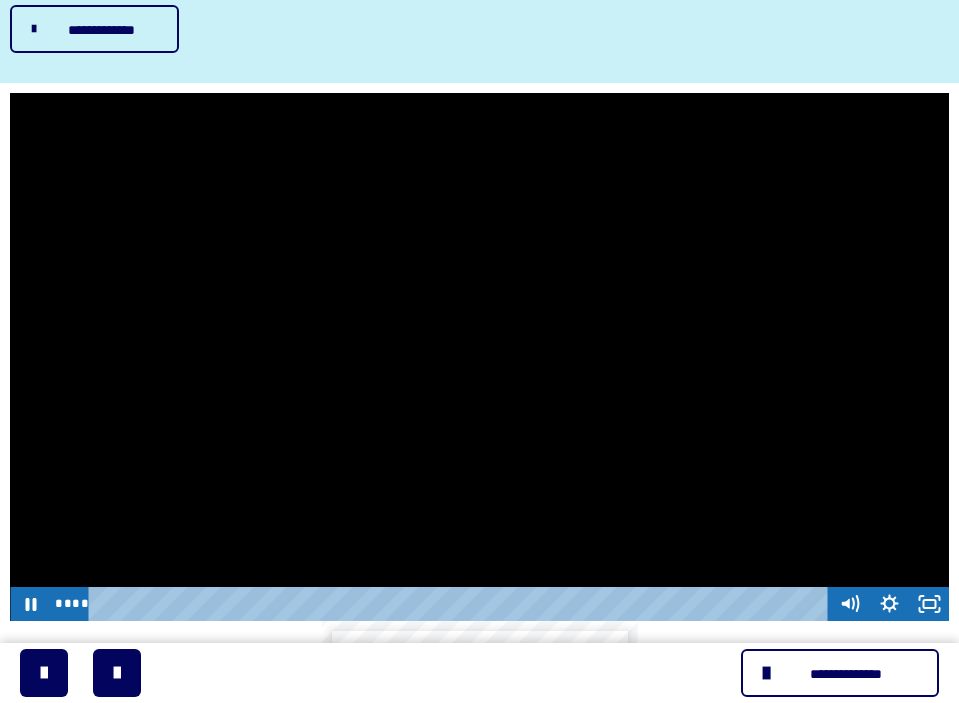 scroll, scrollTop: 351, scrollLeft: 0, axis: vertical 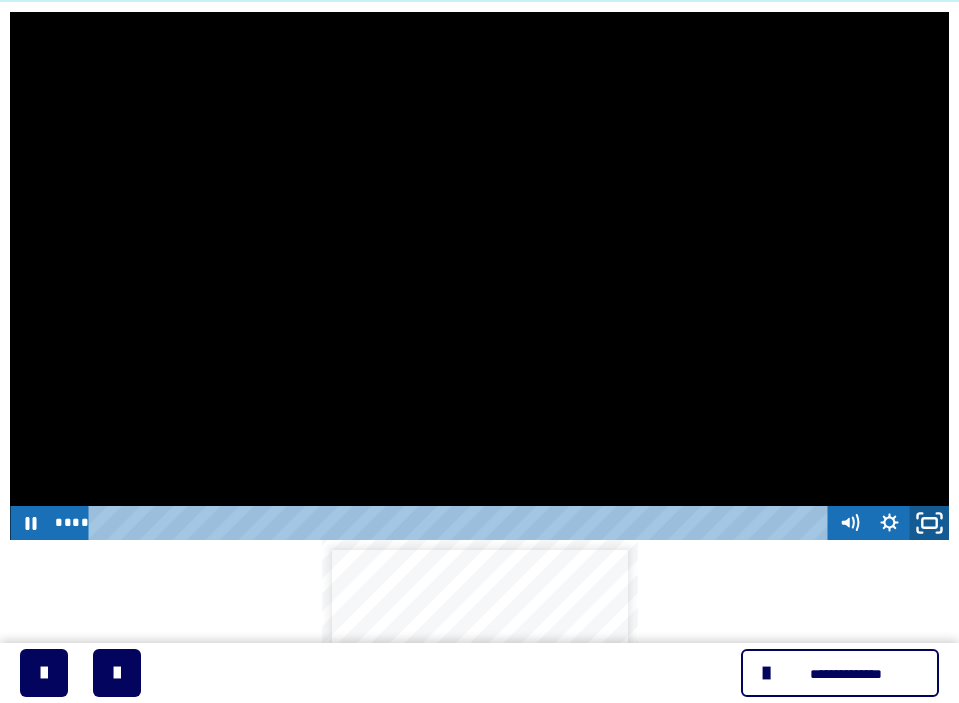 click 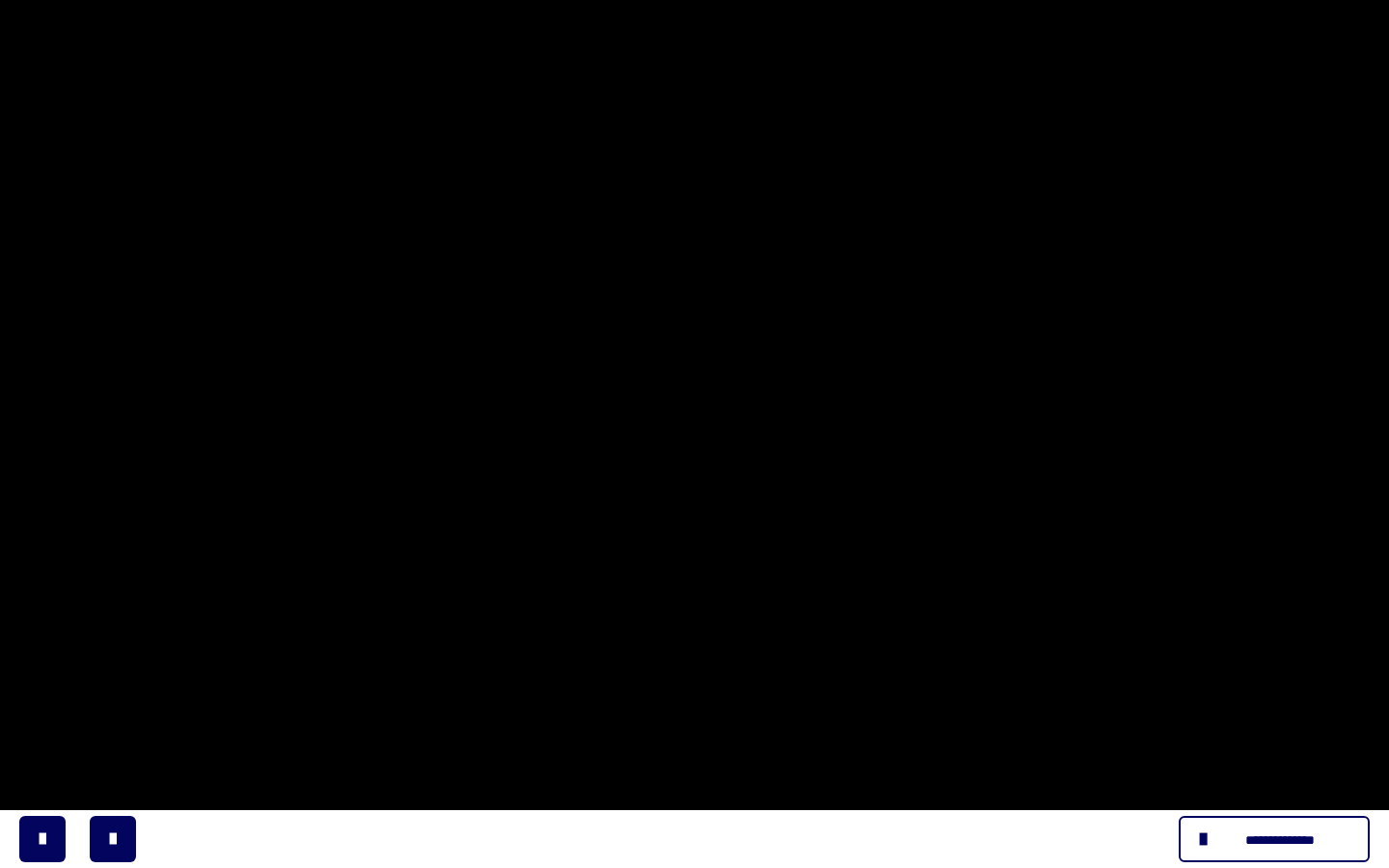 click at bounding box center [694, 434] 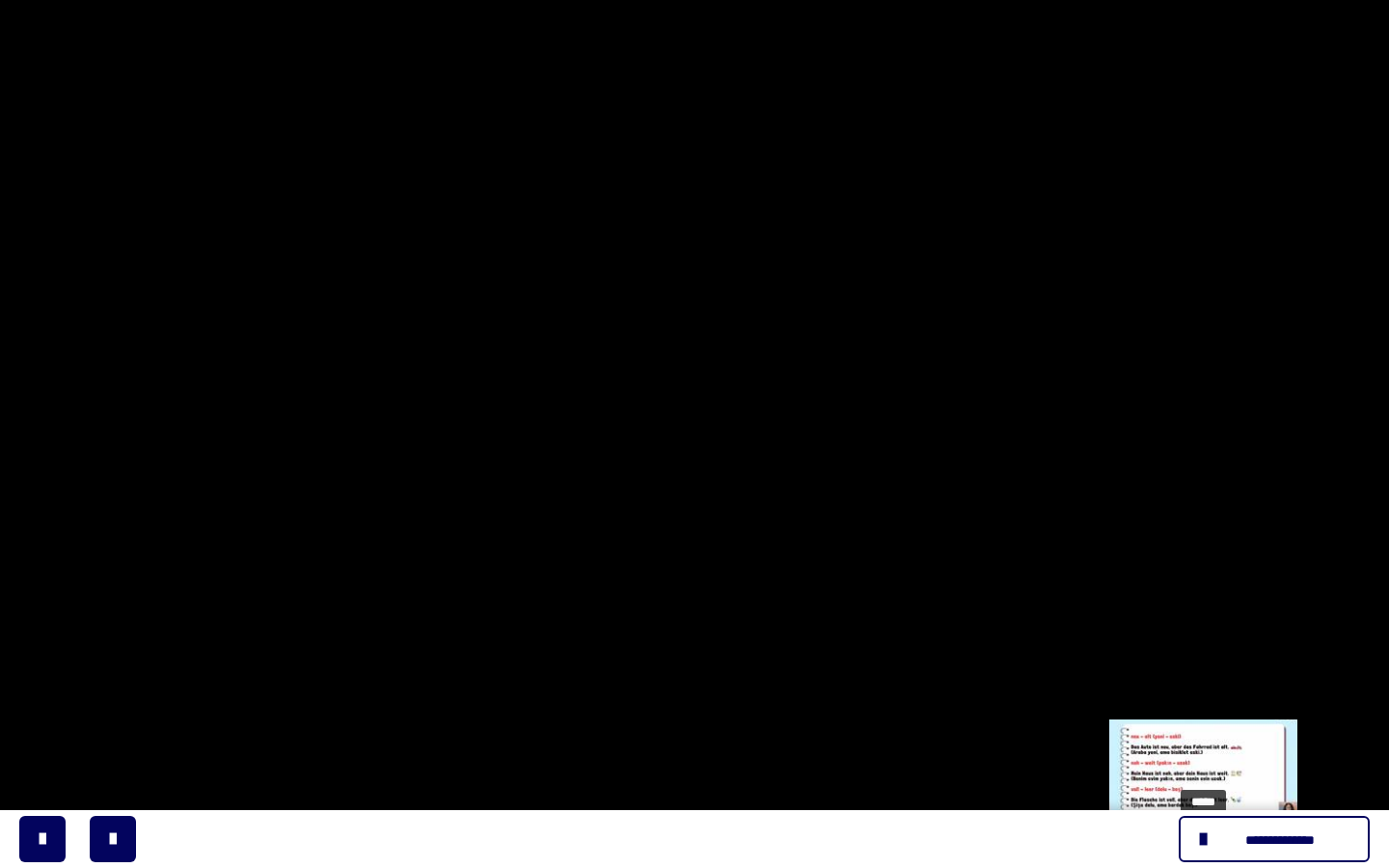 drag, startPoint x: 1178, startPoint y: 845, endPoint x: 1205, endPoint y: 844, distance: 27.01851 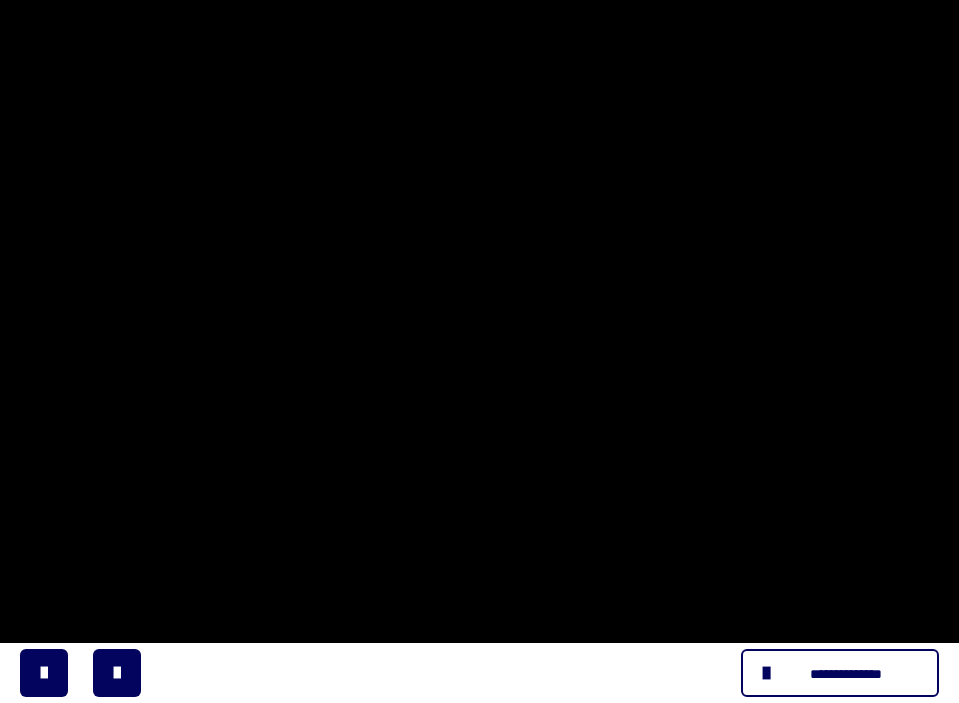 scroll, scrollTop: 0, scrollLeft: 0, axis: both 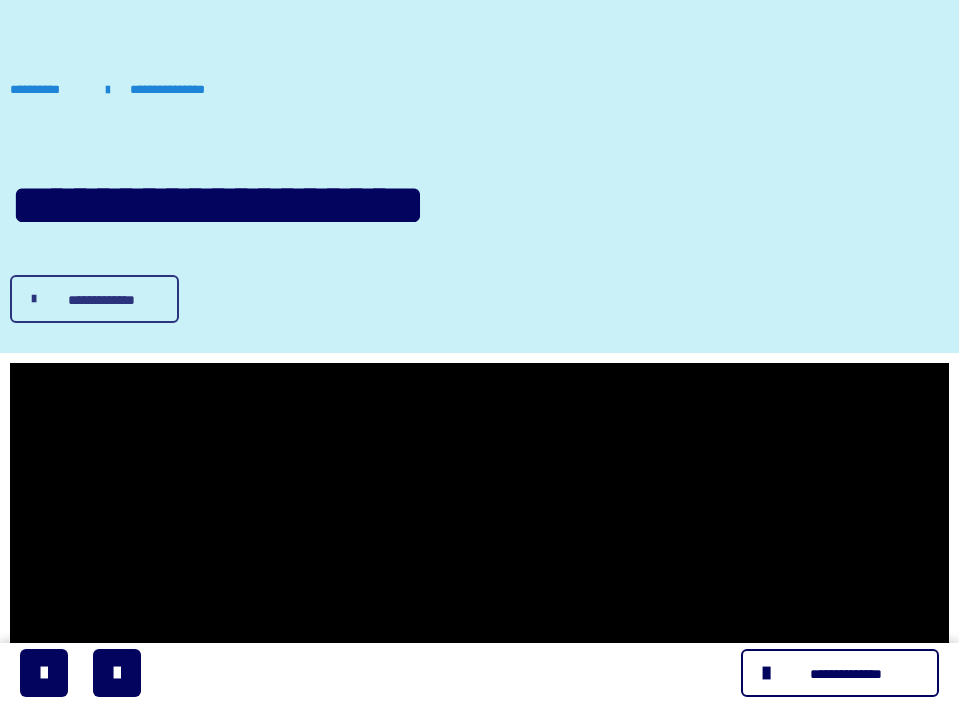 click on "**********" at bounding box center (101, 300) 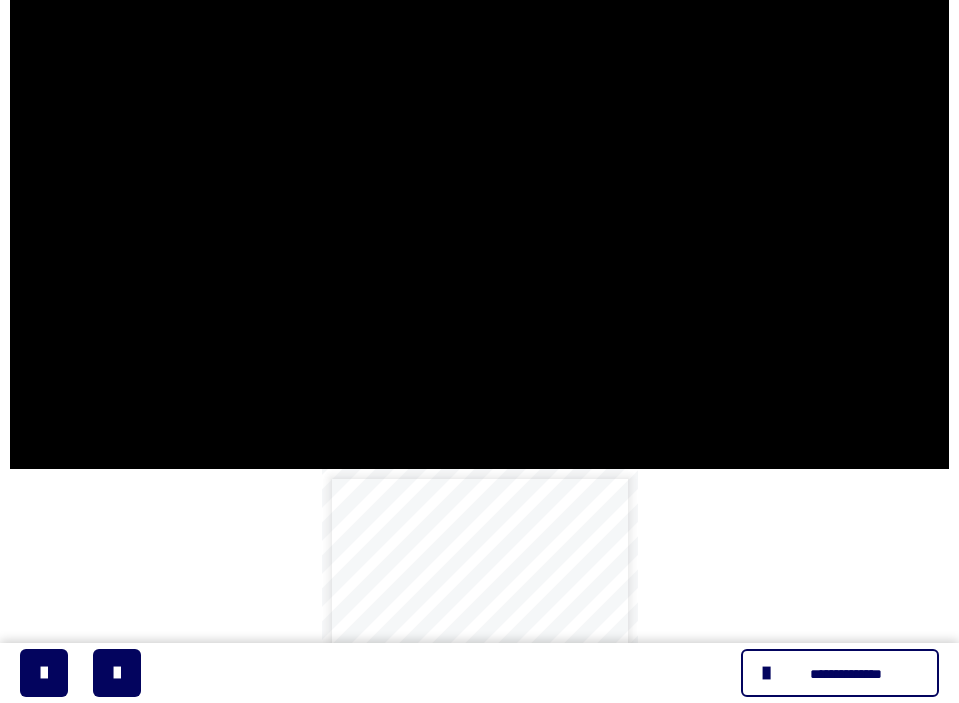 scroll, scrollTop: 729, scrollLeft: 0, axis: vertical 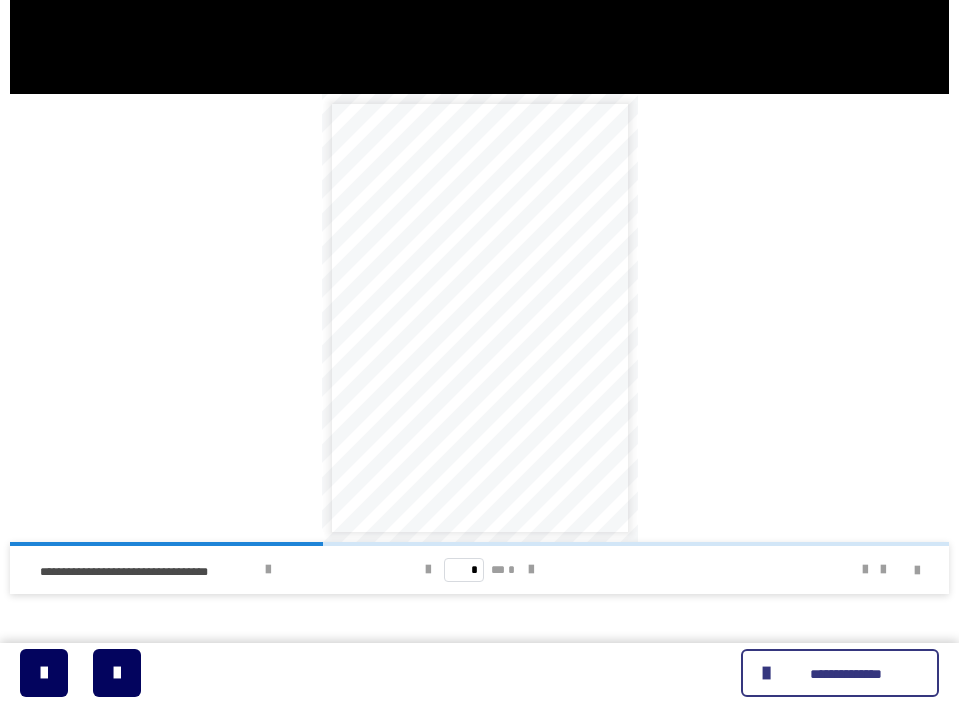 click at bounding box center [769, 673] 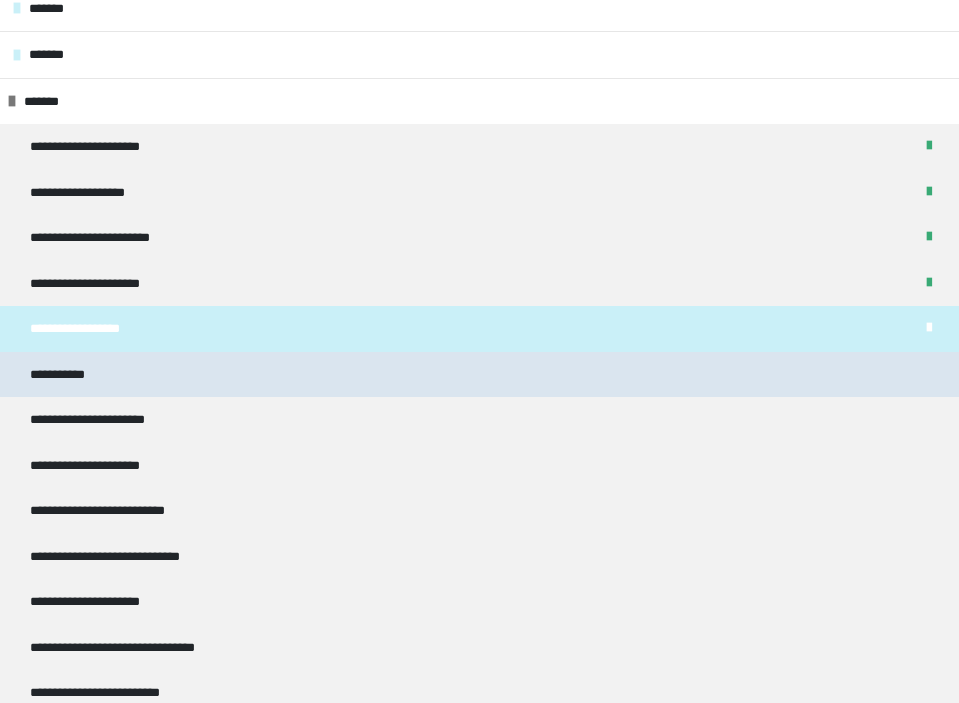 click on "**********" at bounding box center (479, 375) 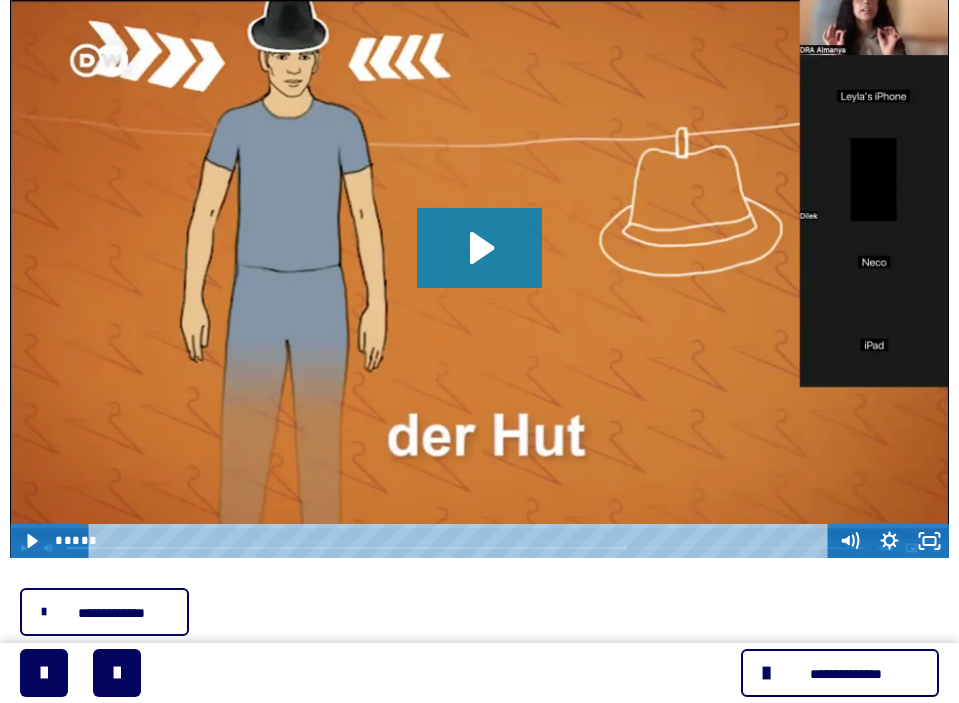scroll, scrollTop: 397, scrollLeft: 0, axis: vertical 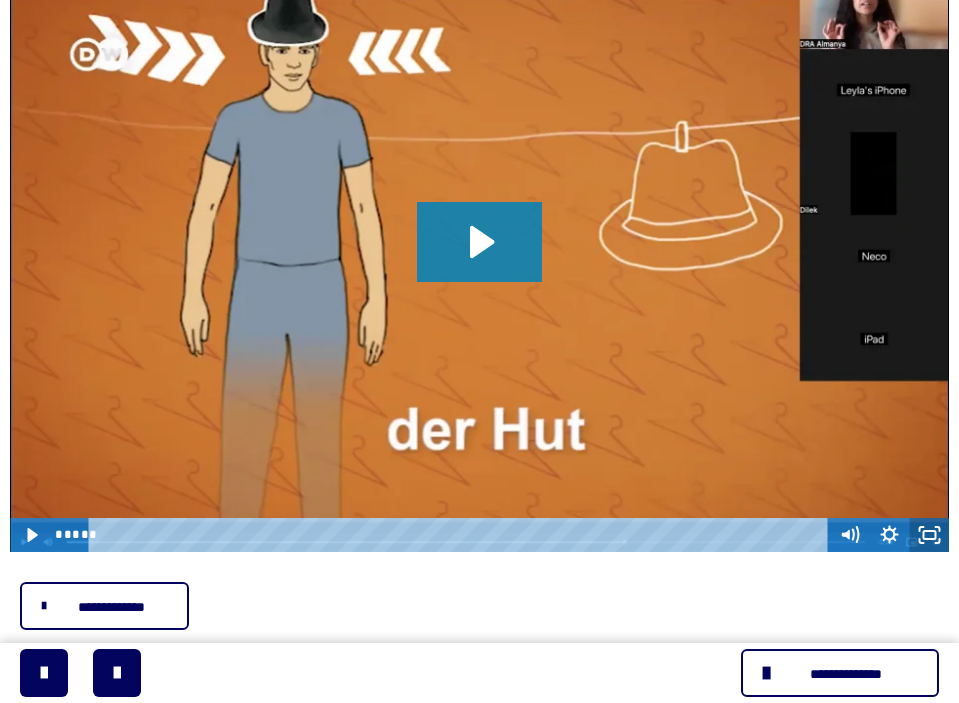 click 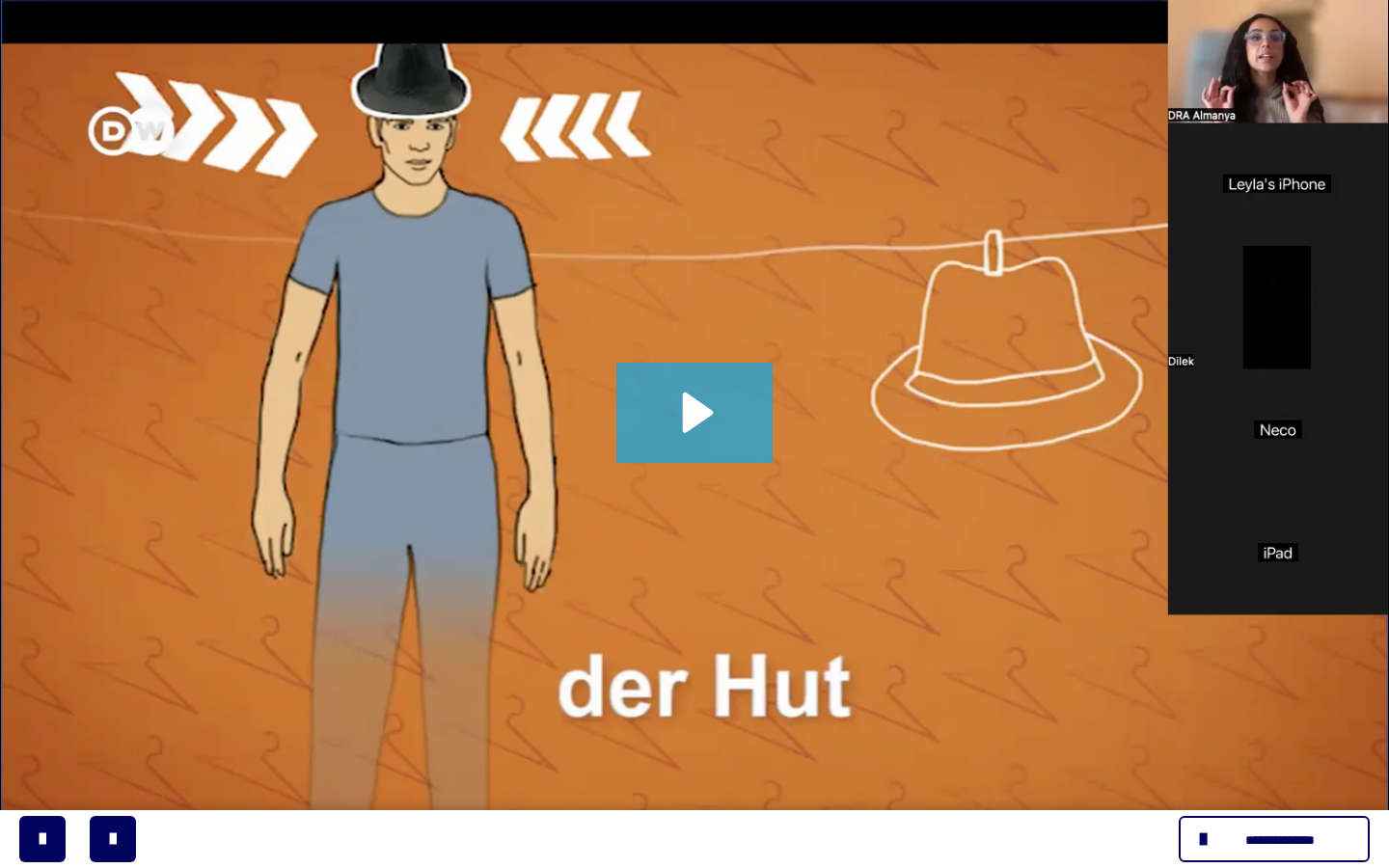 click 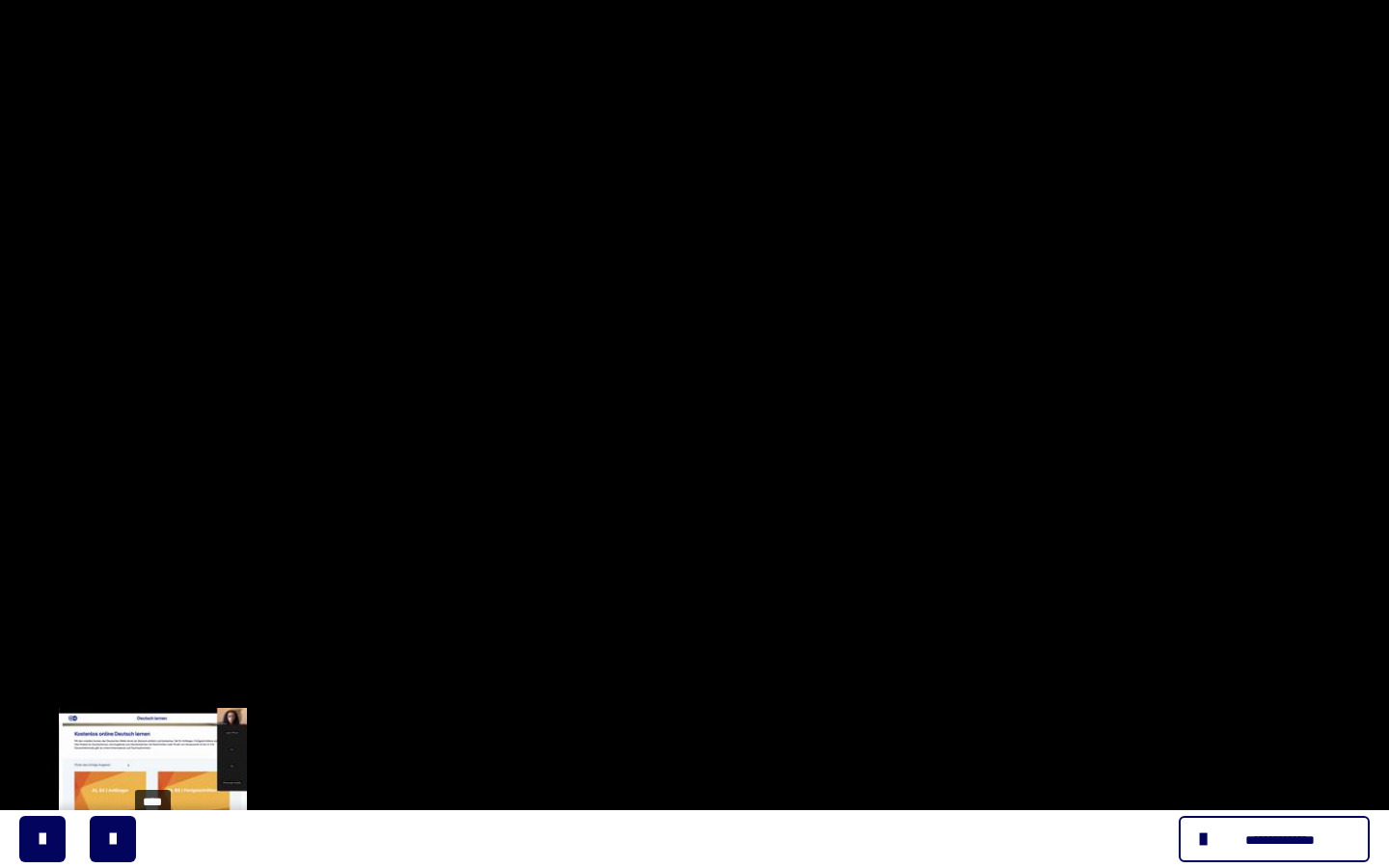 drag, startPoint x: 136, startPoint y: 848, endPoint x: 152, endPoint y: 850, distance: 16.124515 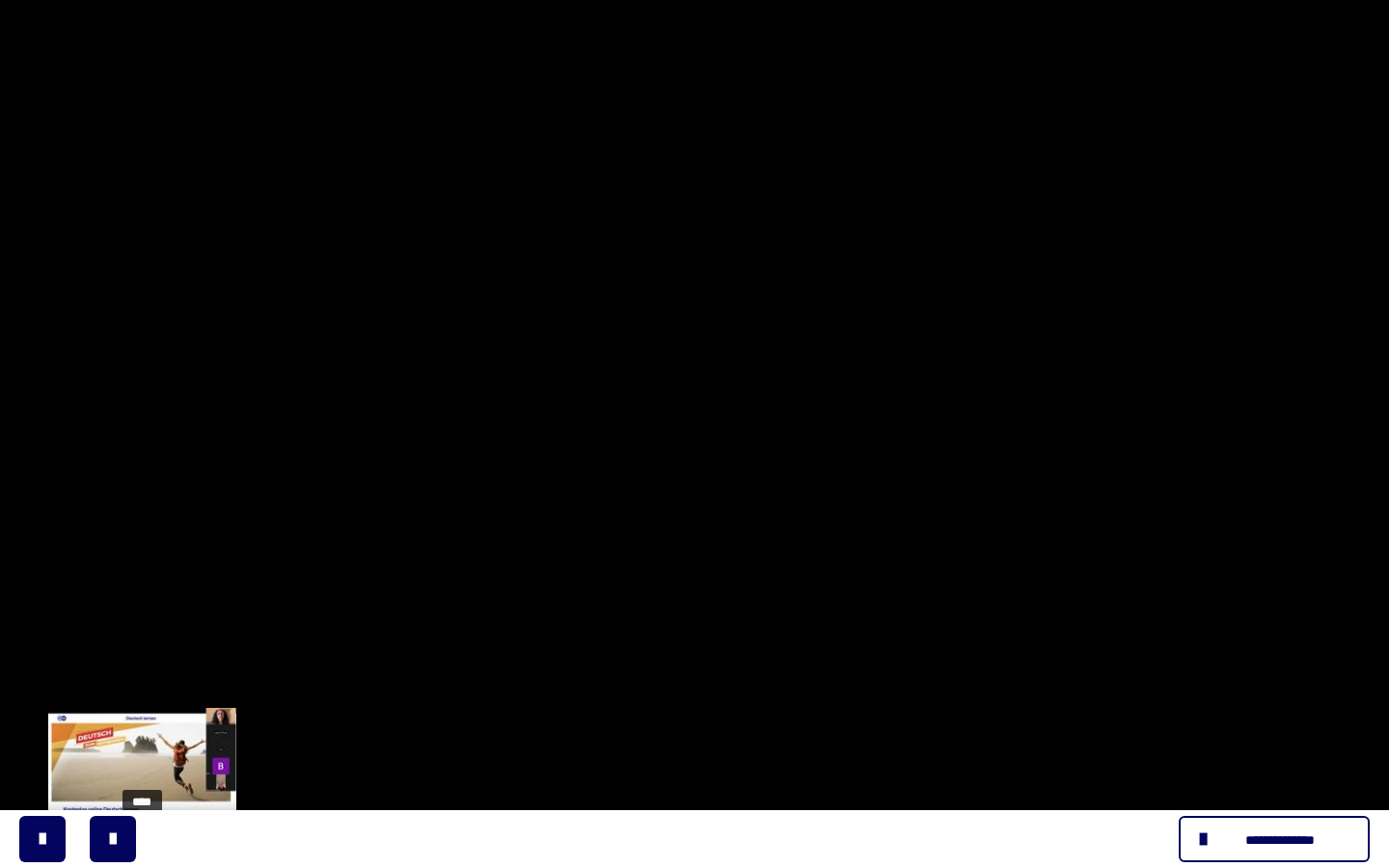 click on "****" at bounding box center [671, 847] 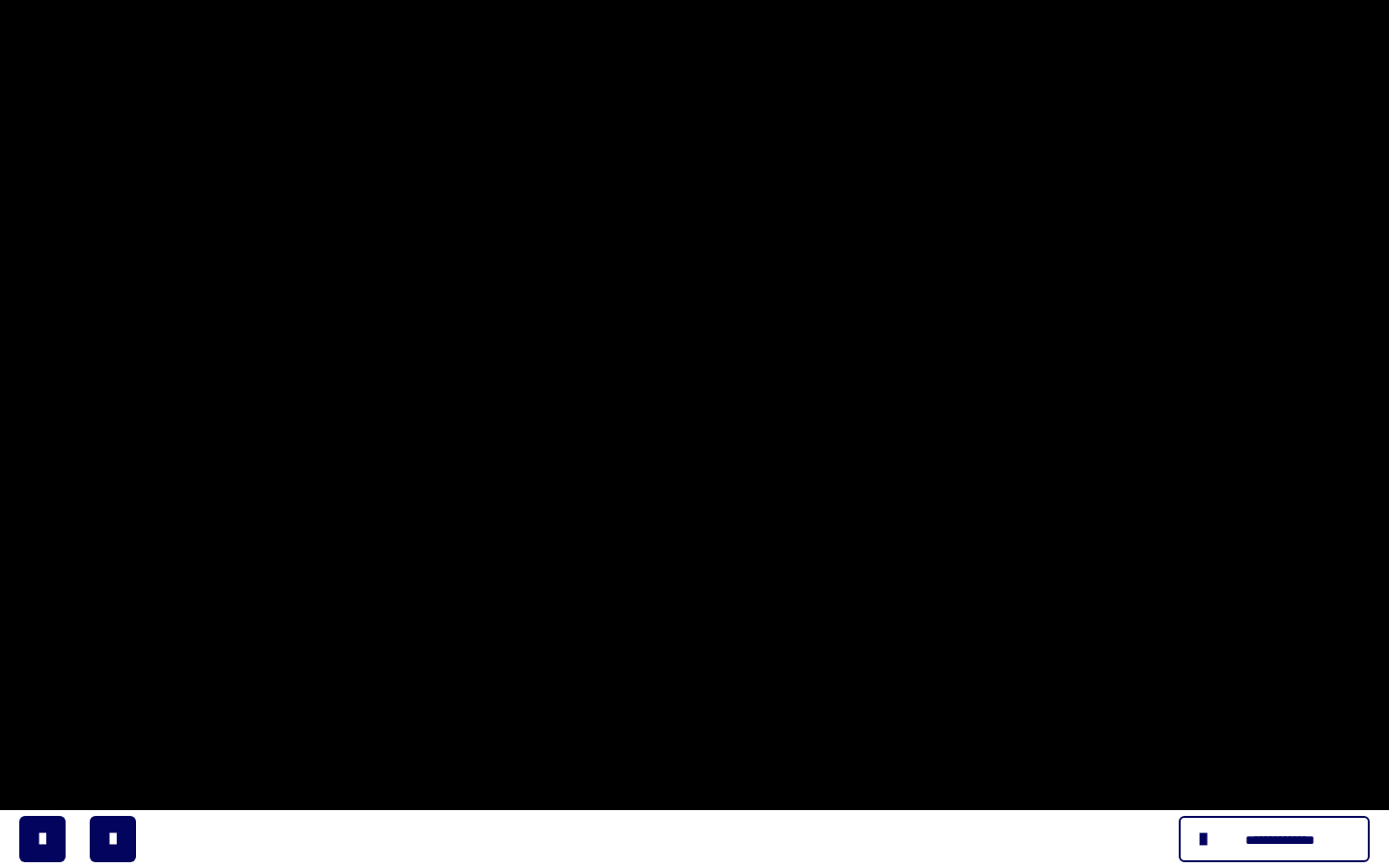 click at bounding box center (694, 434) 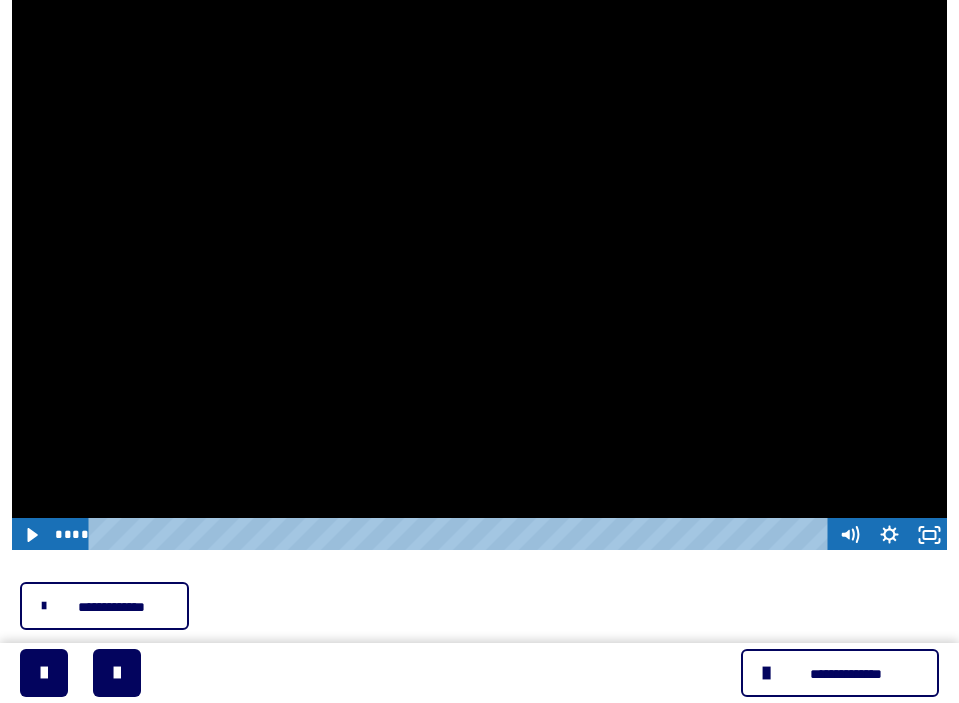 click at bounding box center (479, 259) 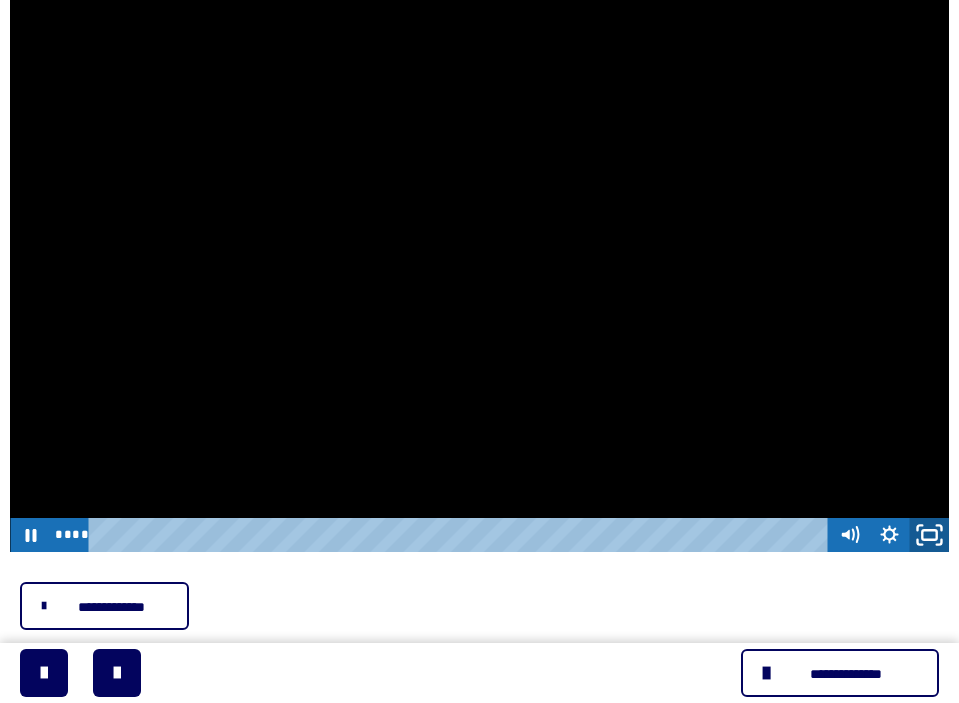 click 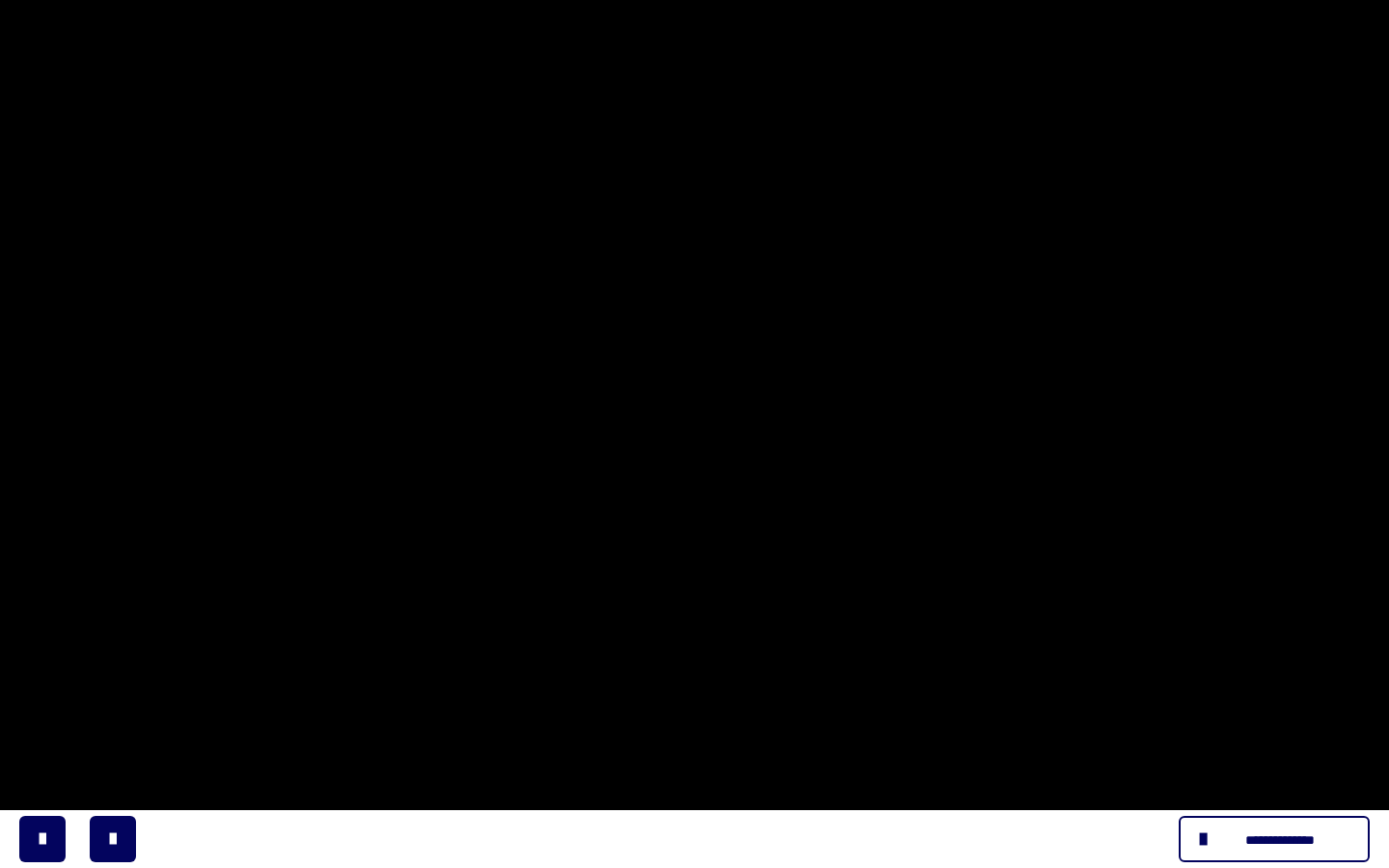 click at bounding box center (694, 434) 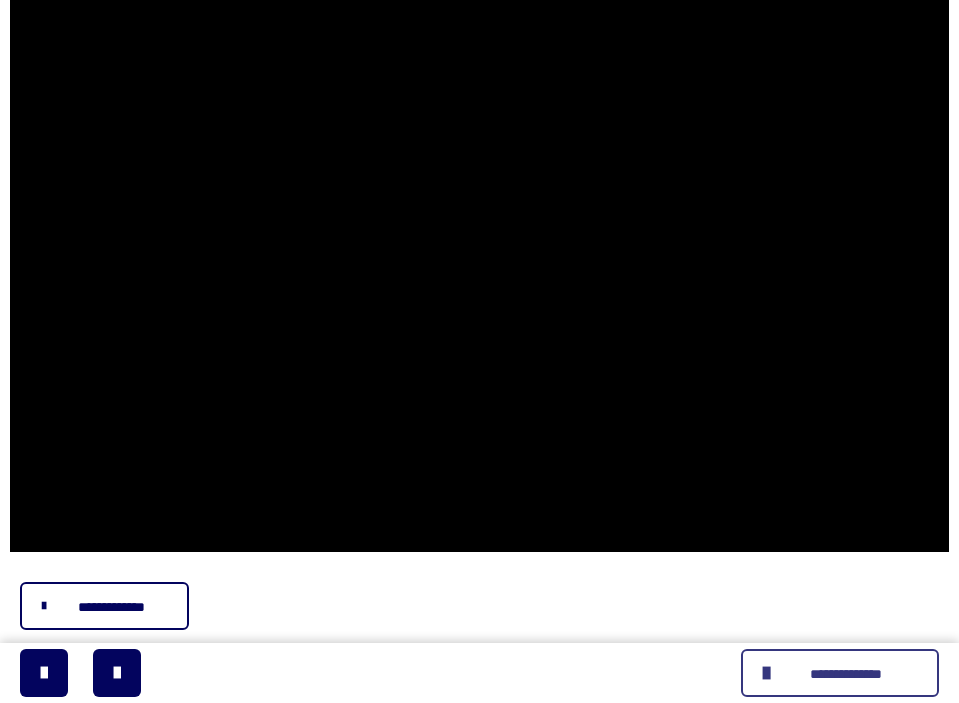 click on "**********" at bounding box center (846, 674) 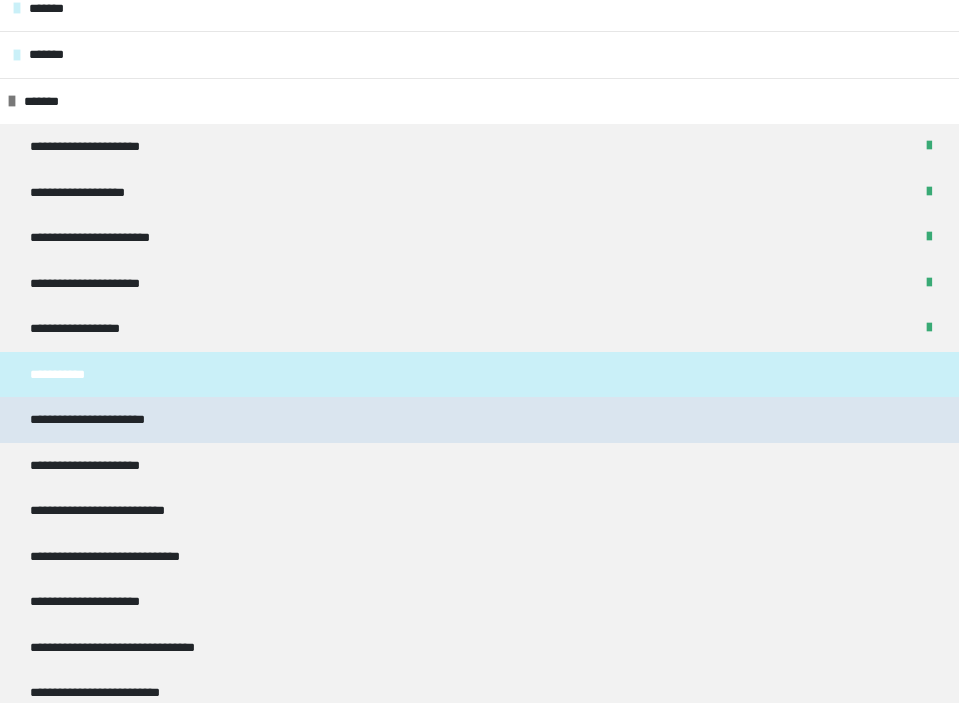 click on "**********" at bounding box center [479, 420] 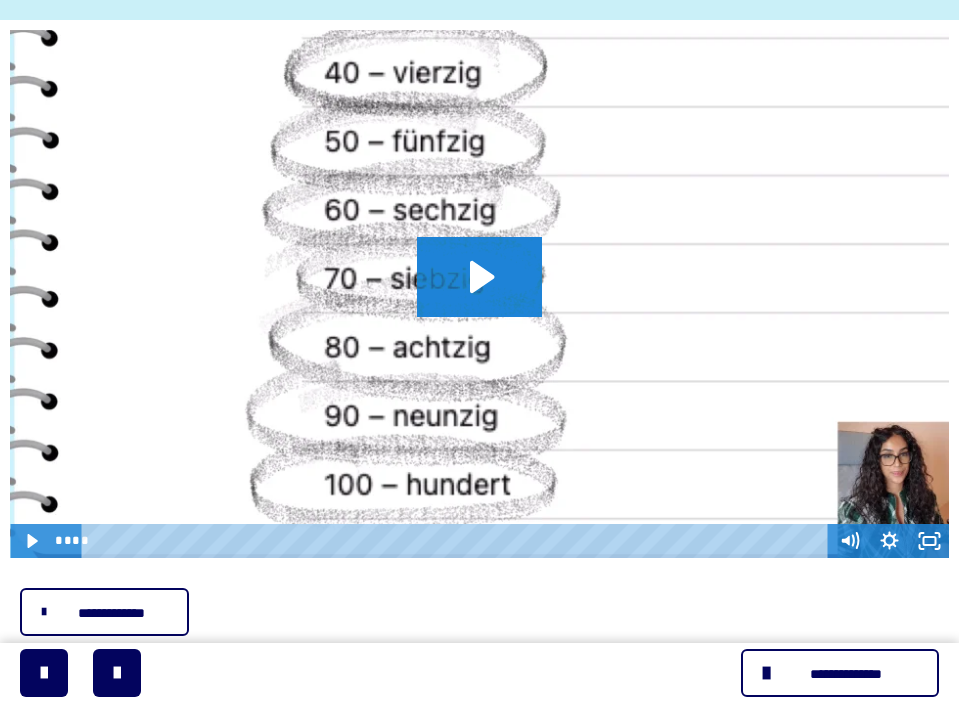 scroll, scrollTop: 150, scrollLeft: 0, axis: vertical 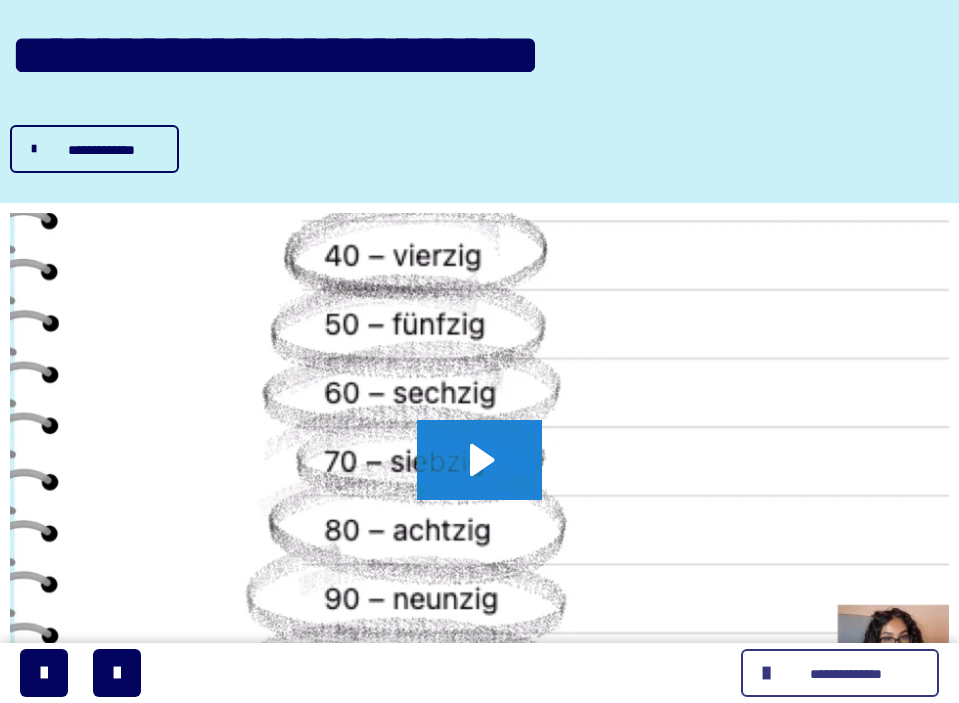 click on "**********" at bounding box center (840, 673) 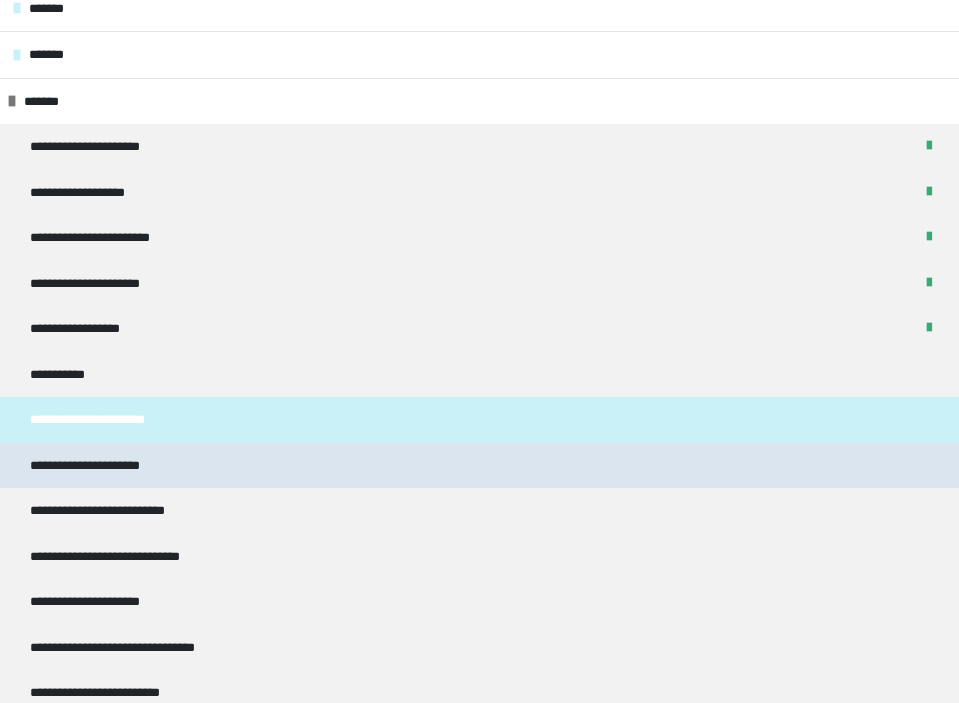 click on "**********" at bounding box center (479, 466) 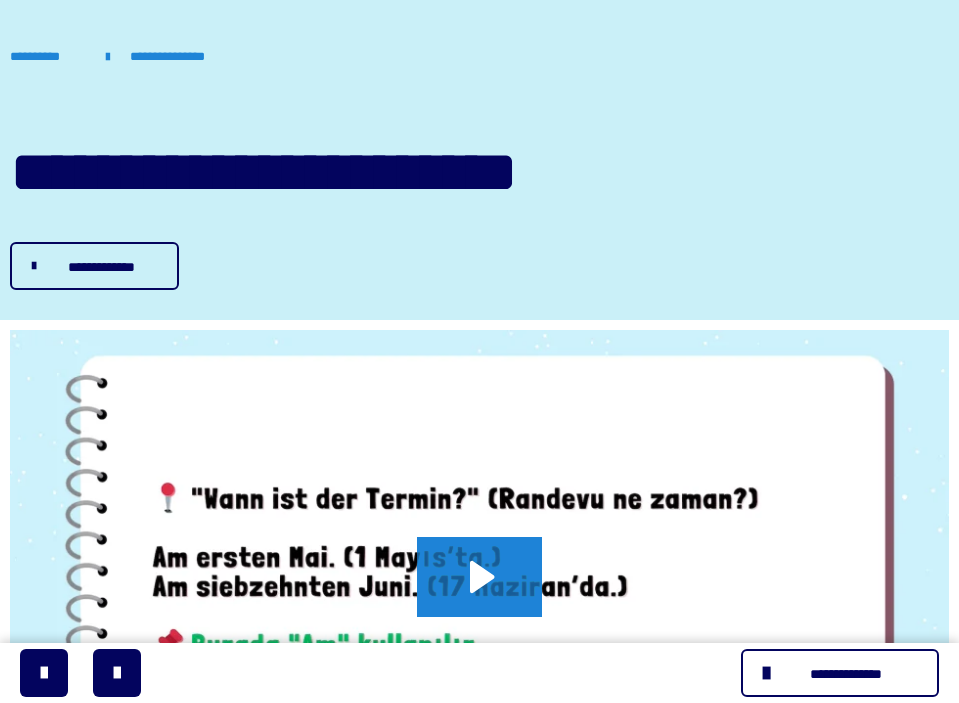 scroll, scrollTop: 149, scrollLeft: 0, axis: vertical 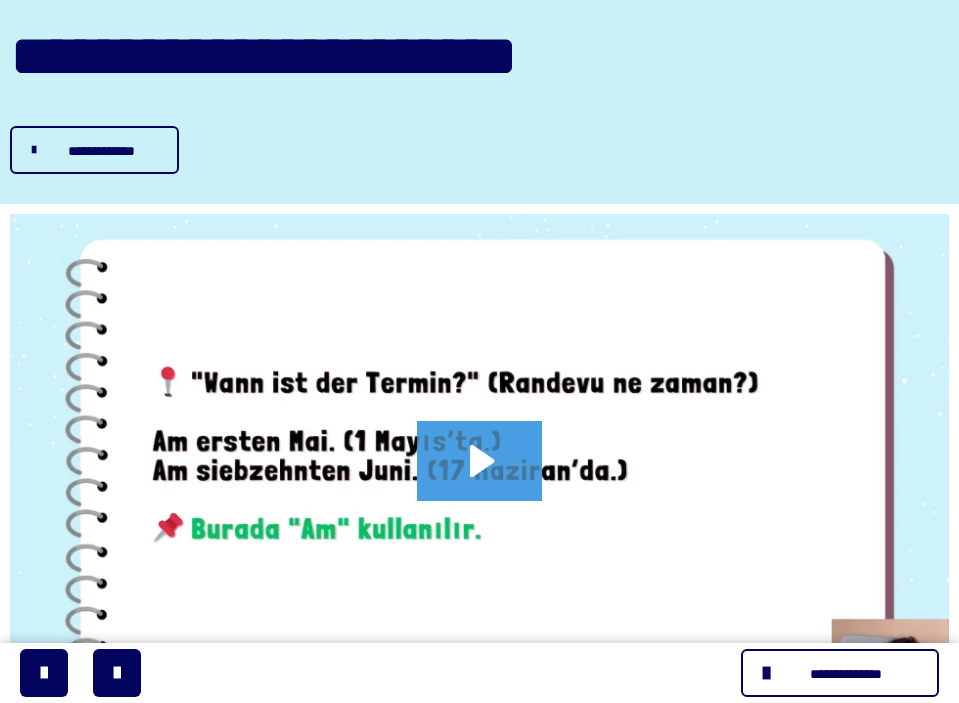 click 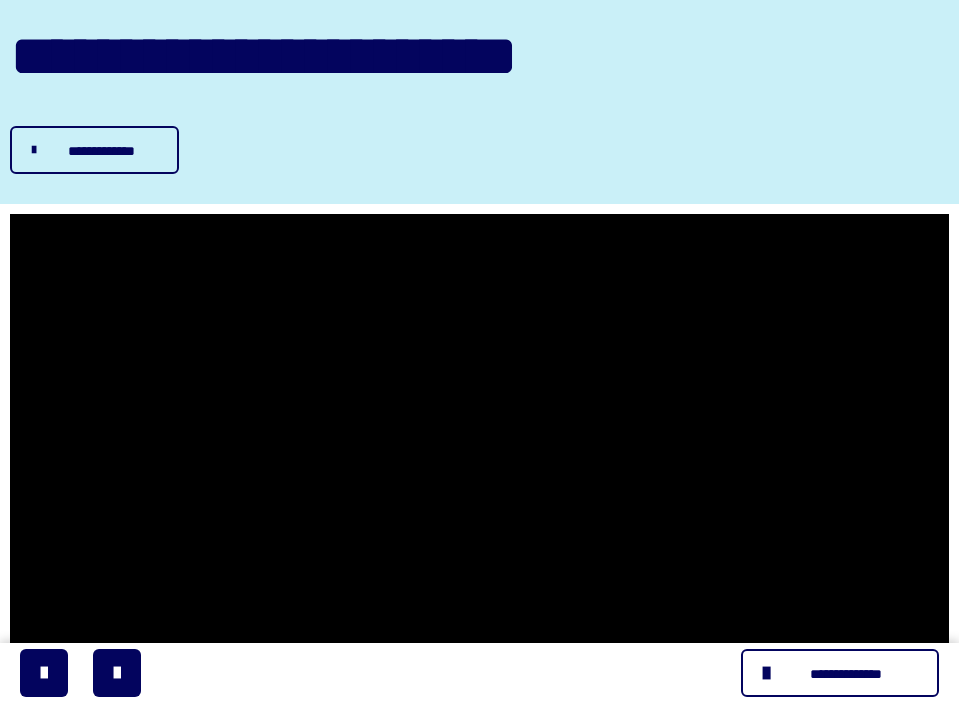 scroll, scrollTop: 327, scrollLeft: 0, axis: vertical 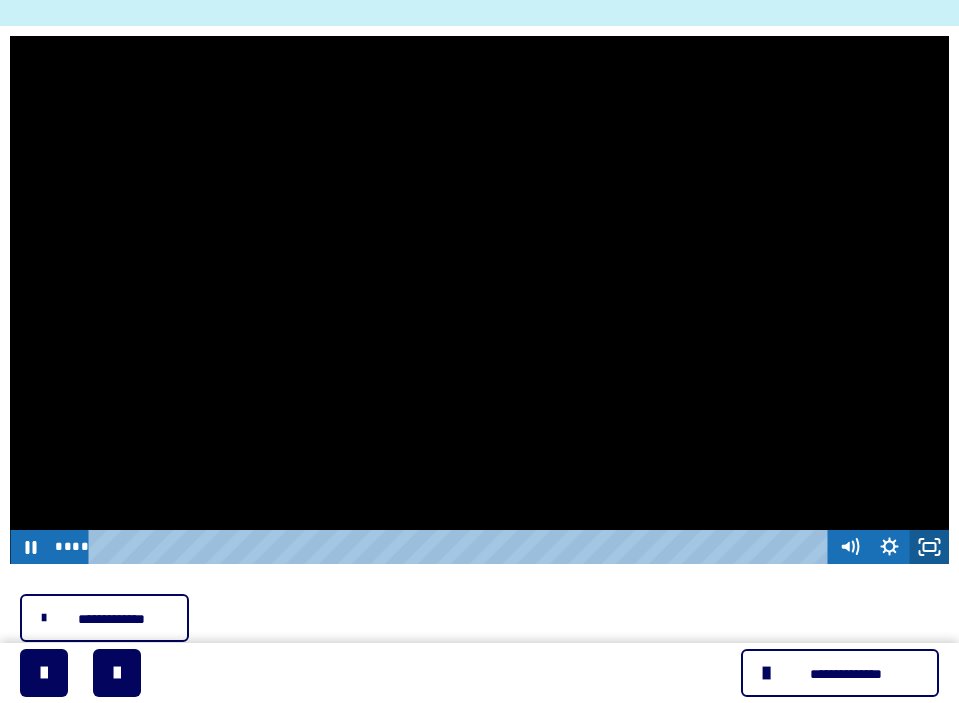click 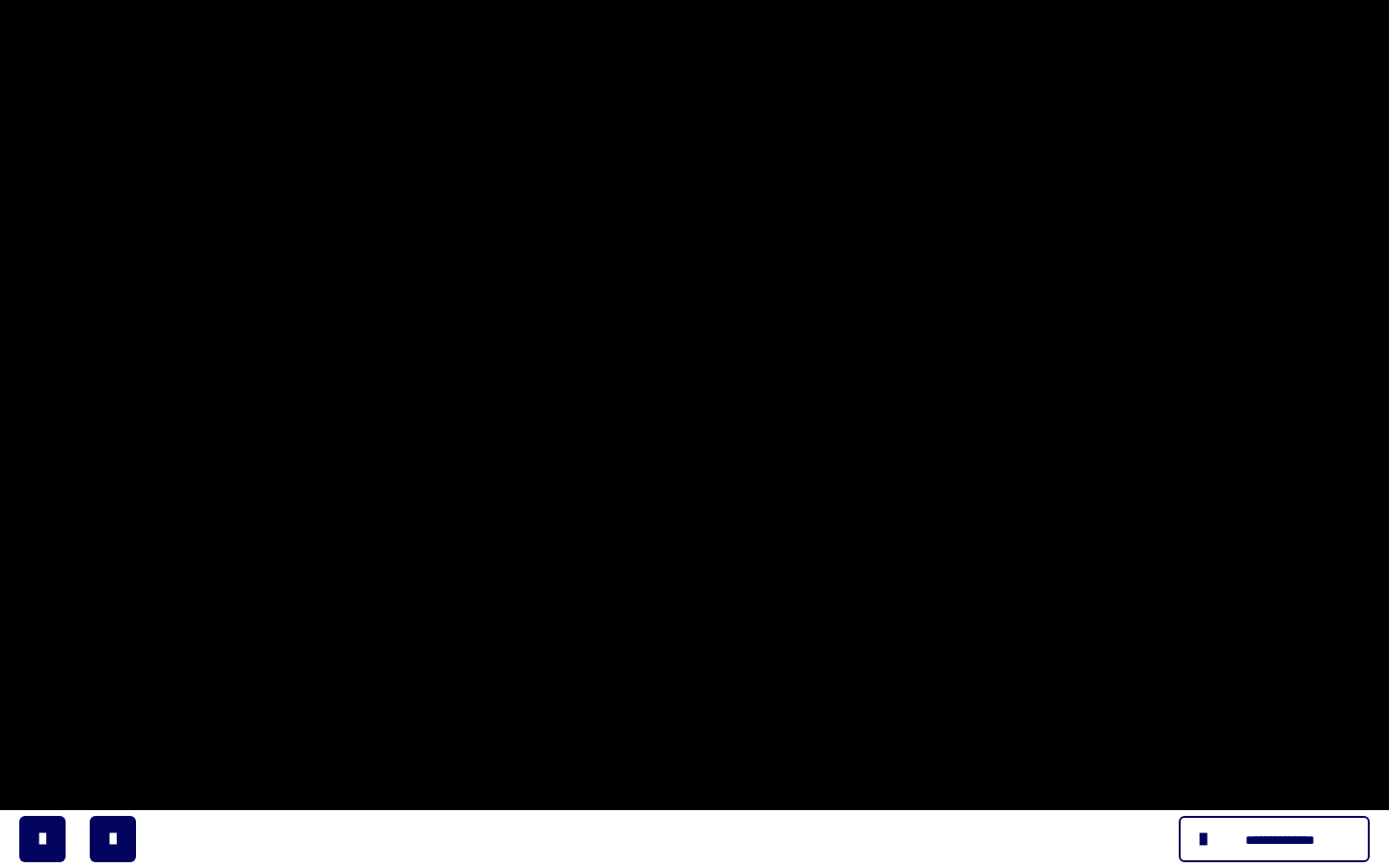click at bounding box center (694, 434) 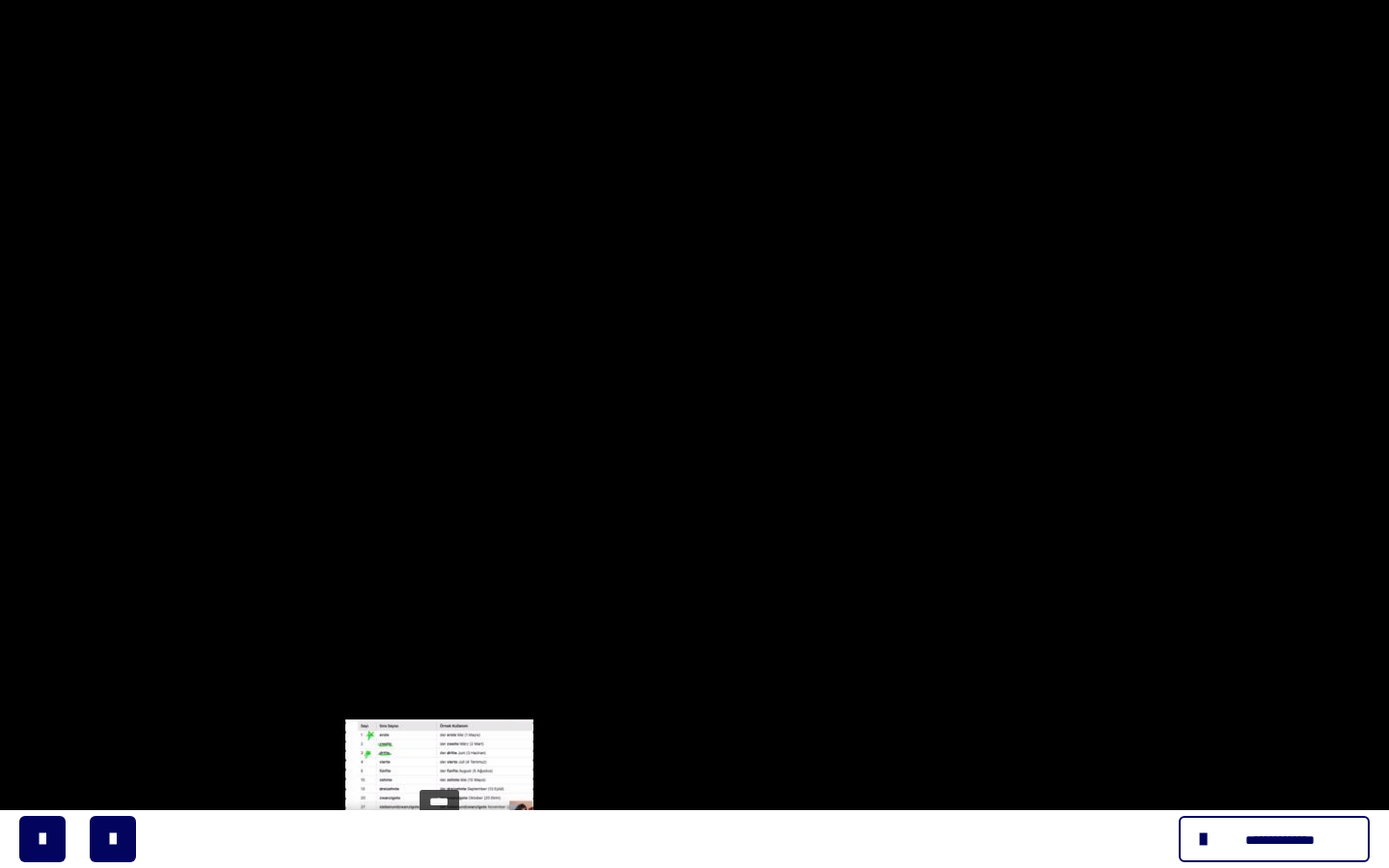 drag, startPoint x: 419, startPoint y: 844, endPoint x: 441, endPoint y: 850, distance: 22.803509 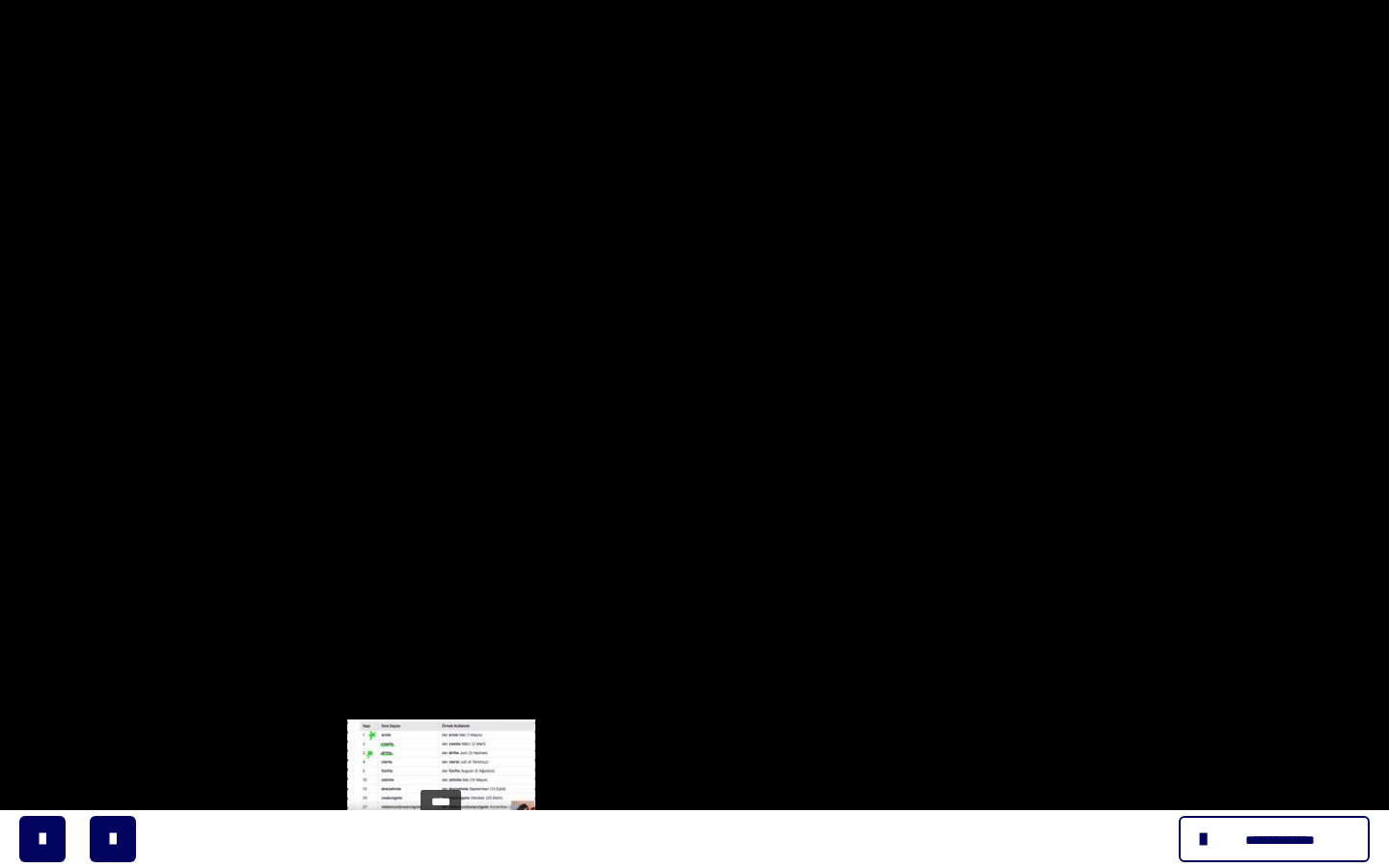 click at bounding box center [442, 847] 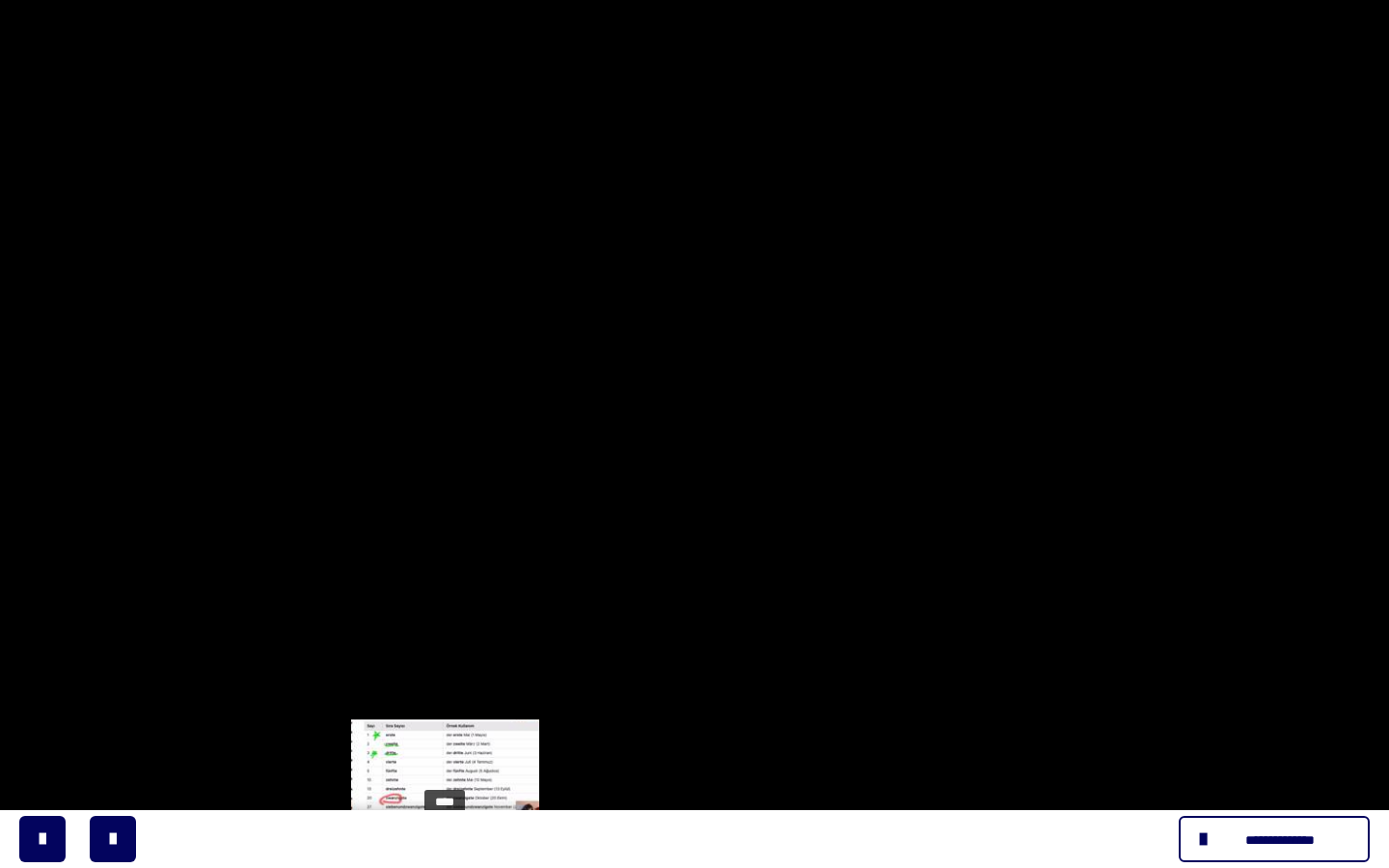 click at bounding box center [445, 847] 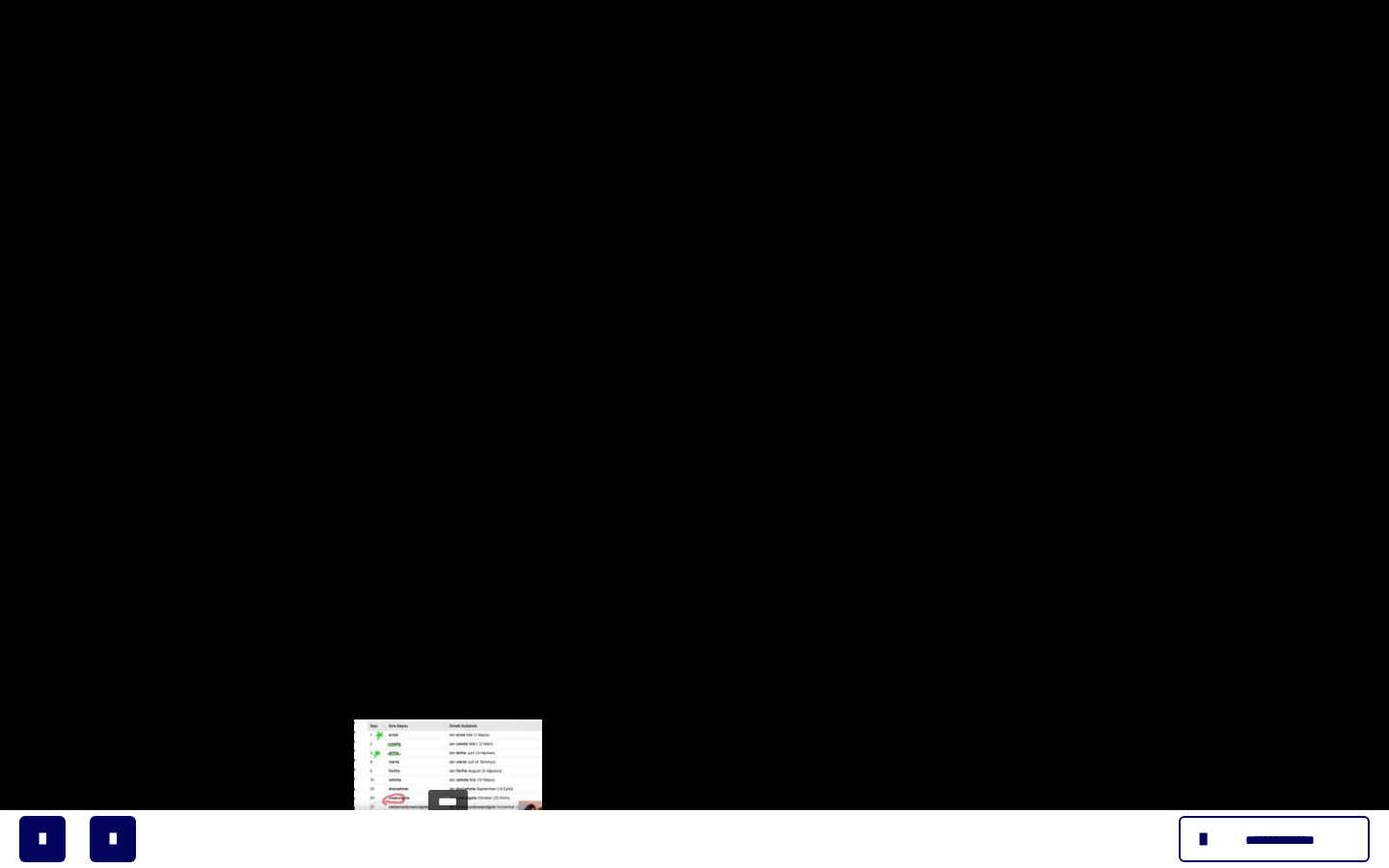 click at bounding box center (448, 847) 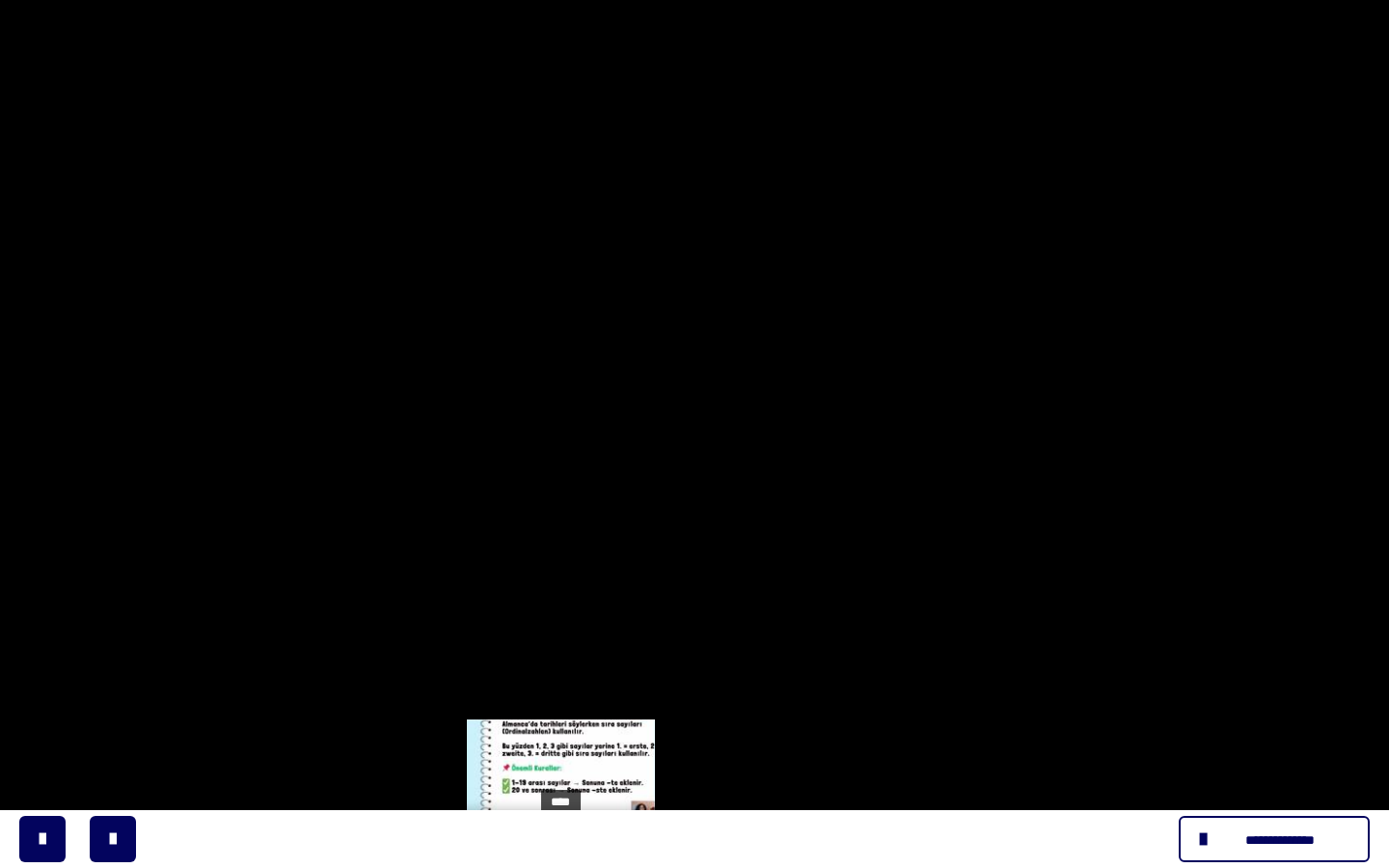drag, startPoint x: 526, startPoint y: 845, endPoint x: 561, endPoint y: 841, distance: 35.22783 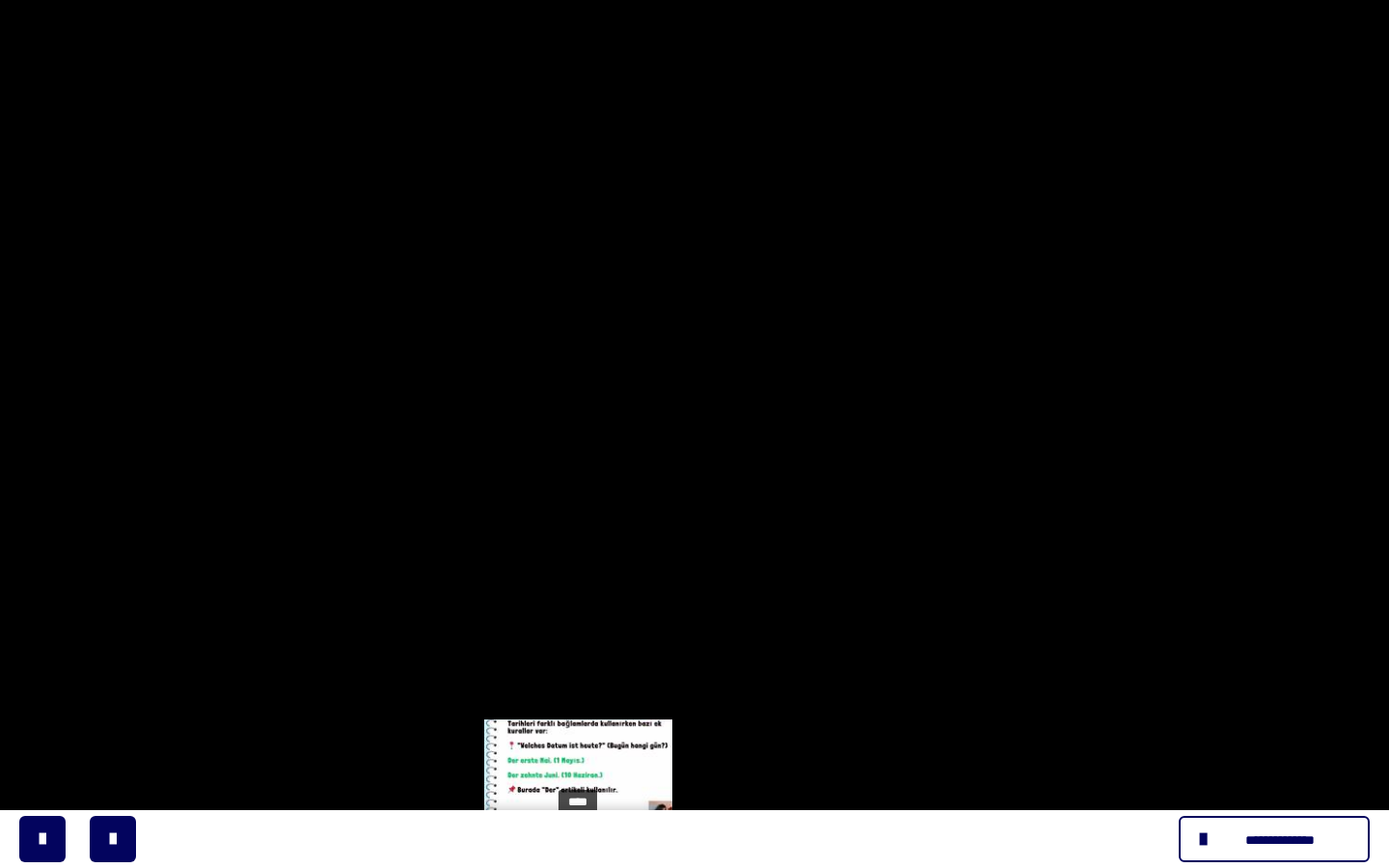 drag, startPoint x: 561, startPoint y: 842, endPoint x: 579, endPoint y: 844, distance: 18.11077 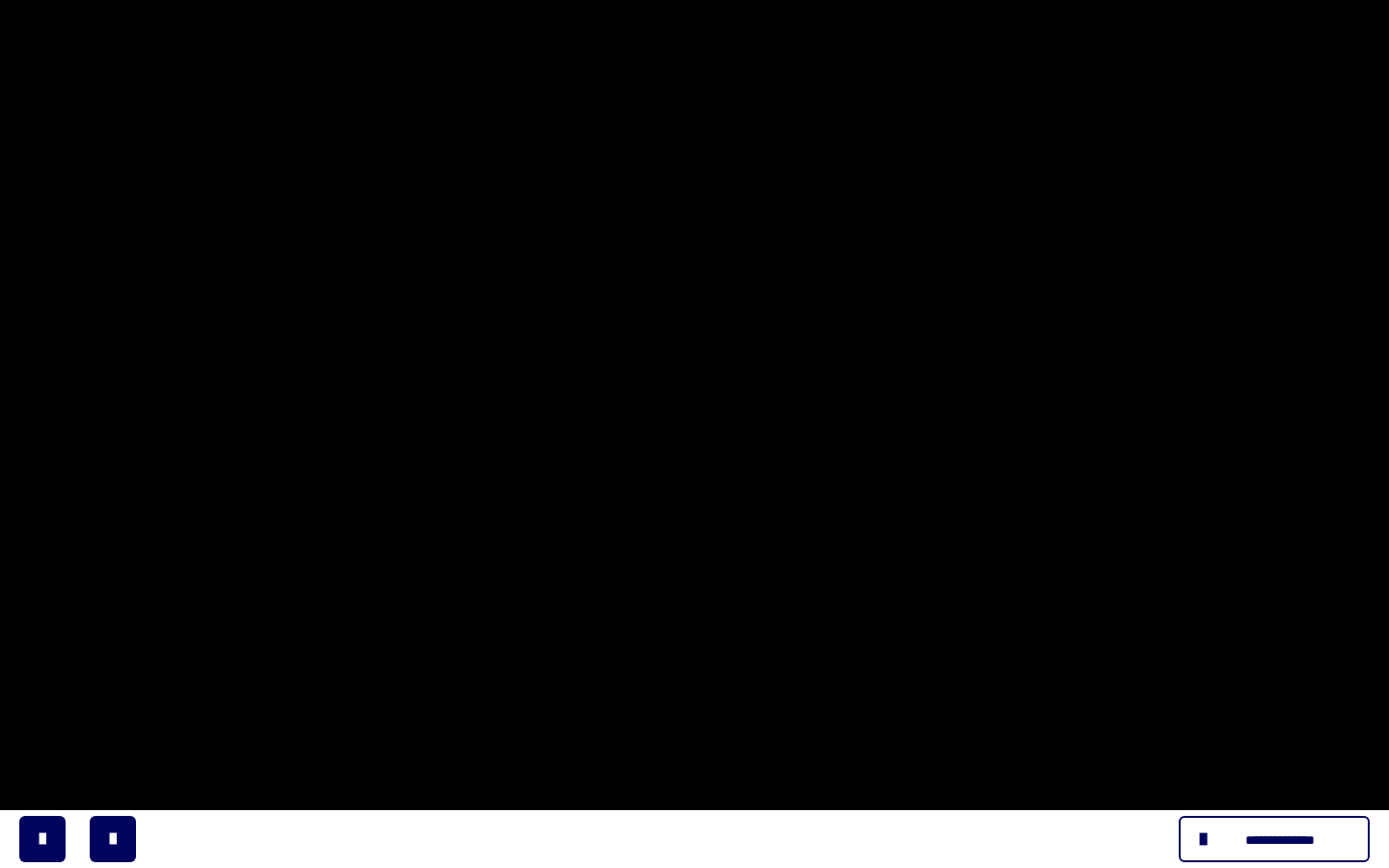 click at bounding box center [694, 434] 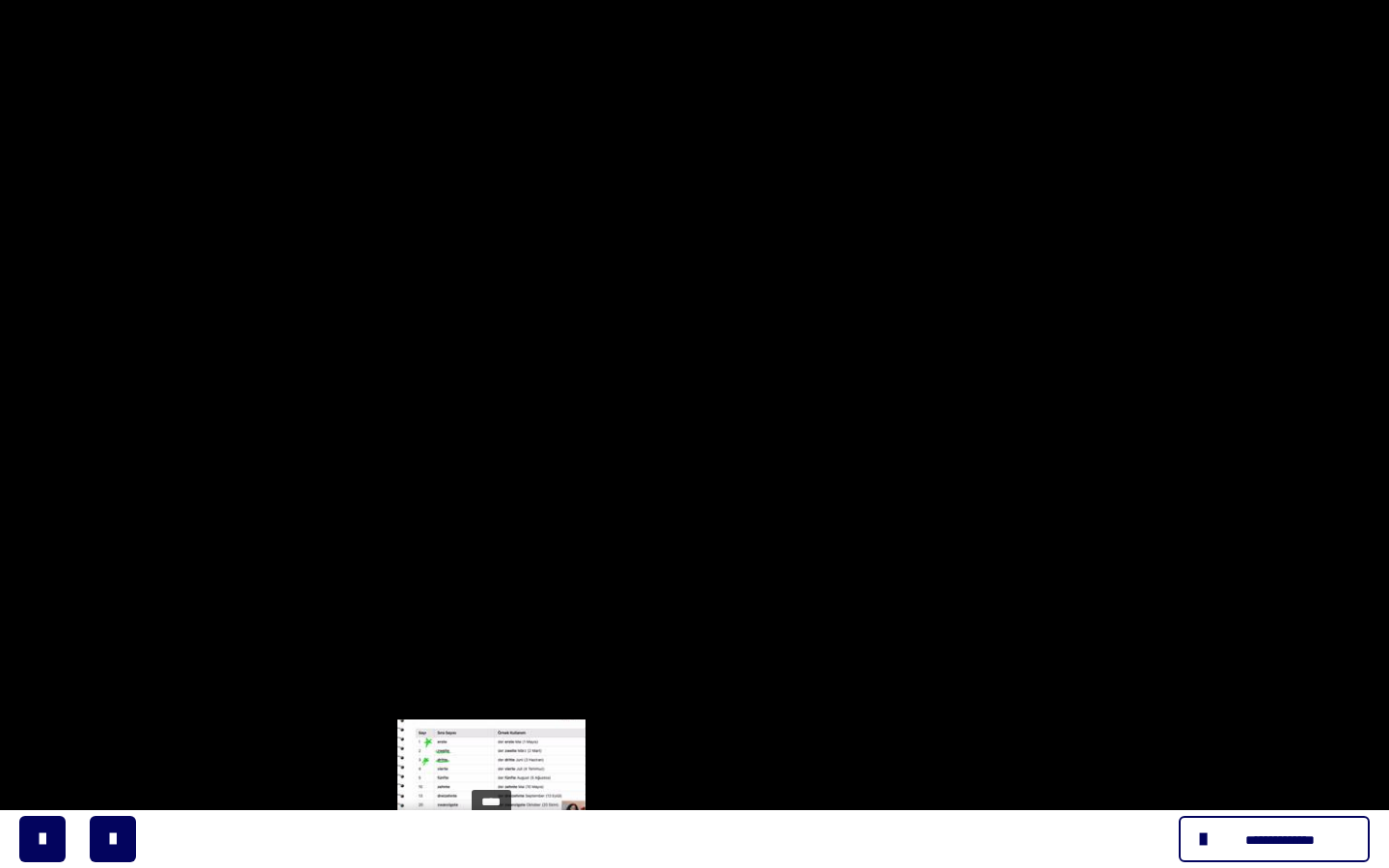 click on "****" at bounding box center [671, 847] 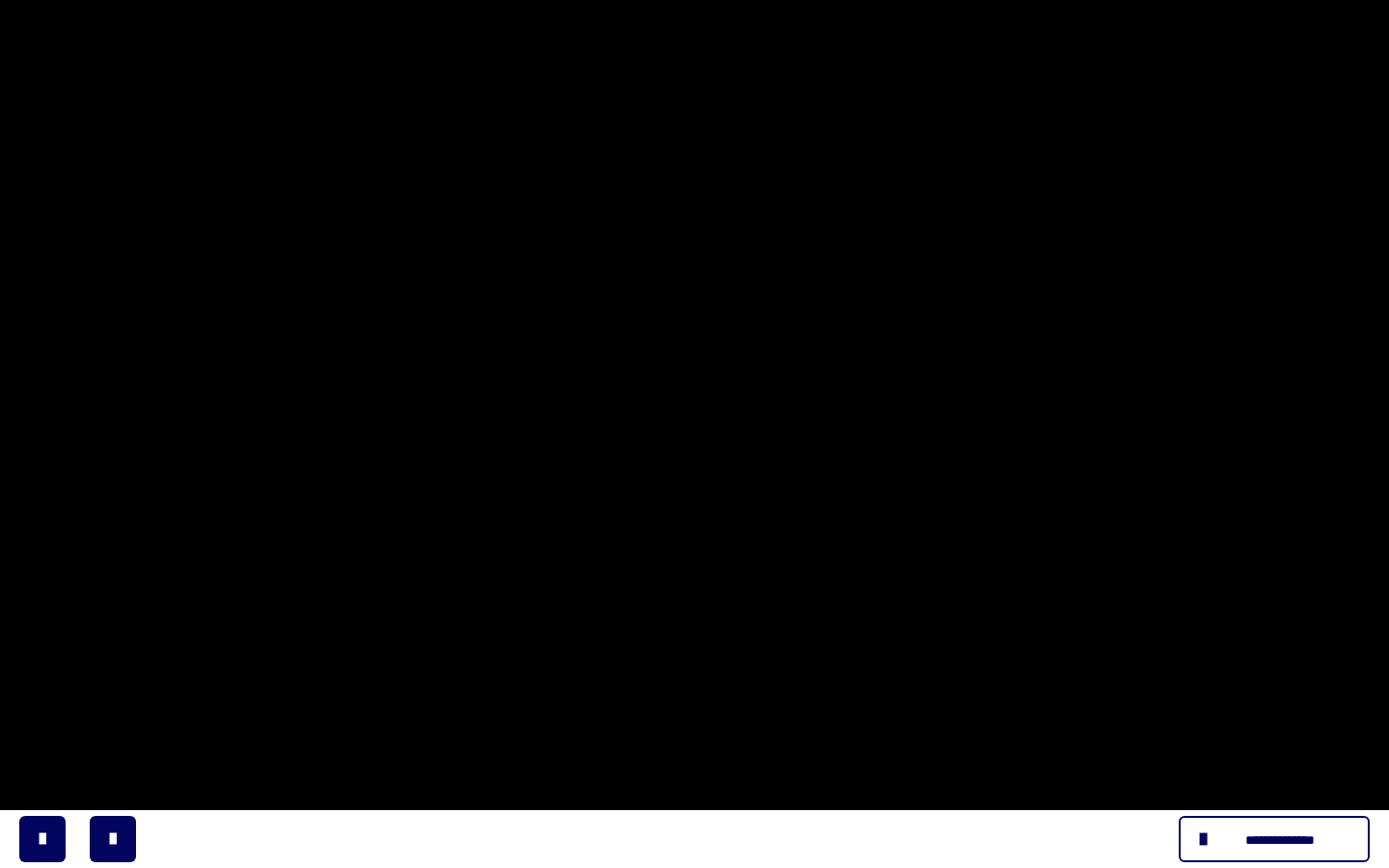 click at bounding box center [694, 434] 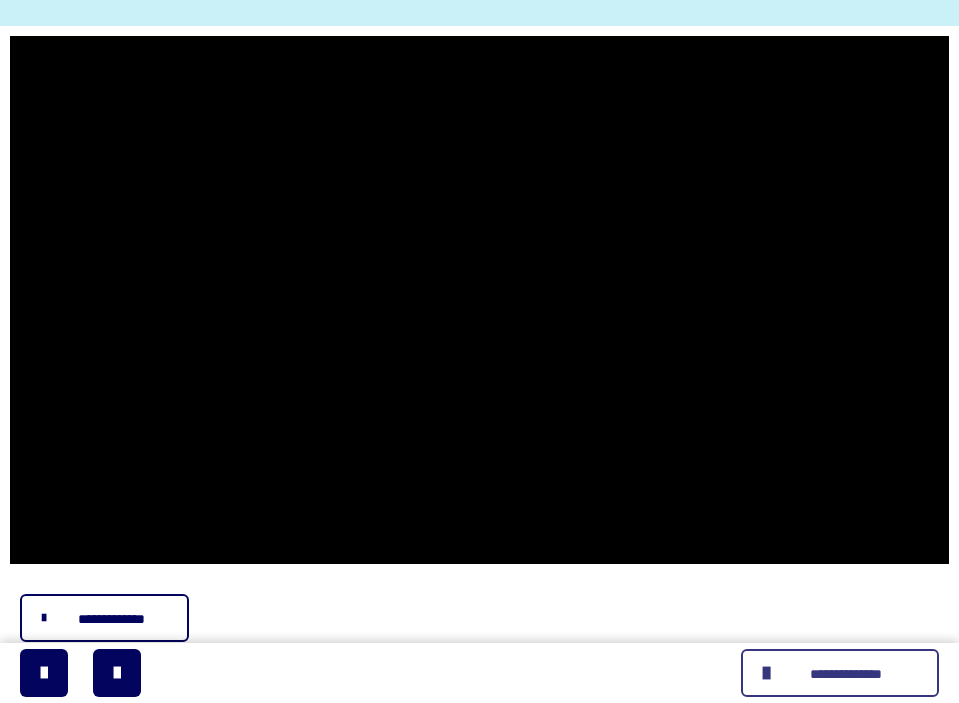 click on "**********" at bounding box center [846, 674] 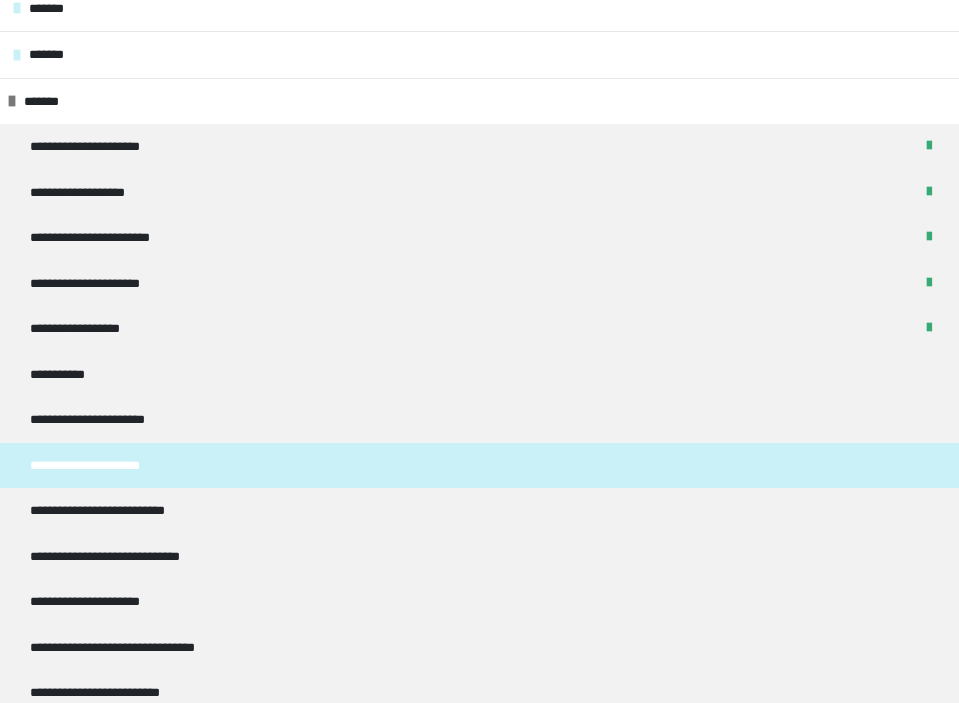 click on "**********" at bounding box center [479, 466] 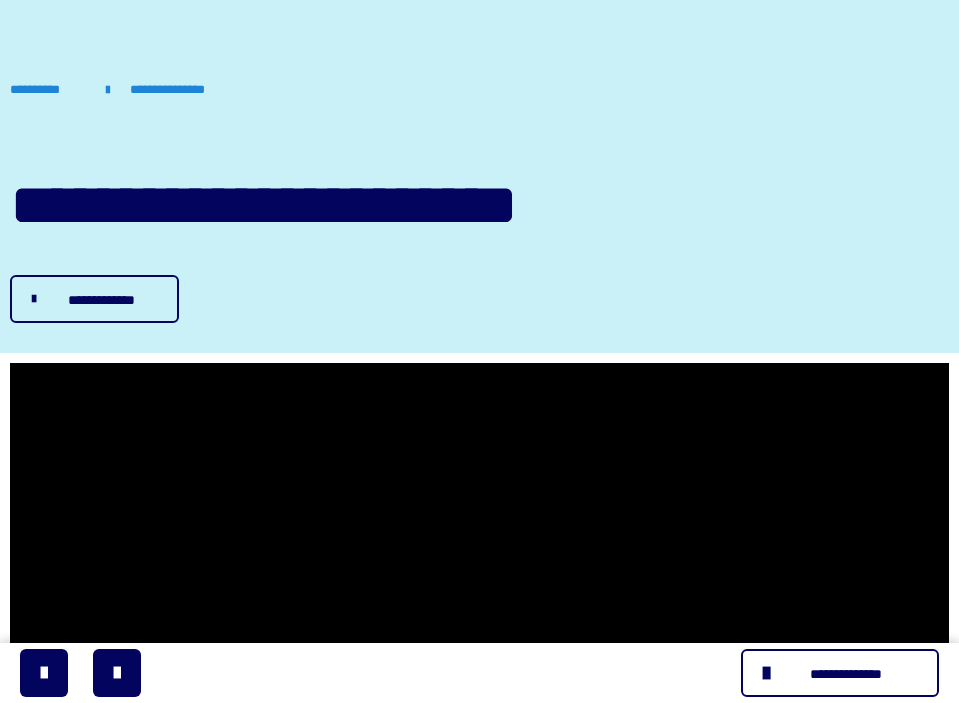 scroll, scrollTop: 652, scrollLeft: 0, axis: vertical 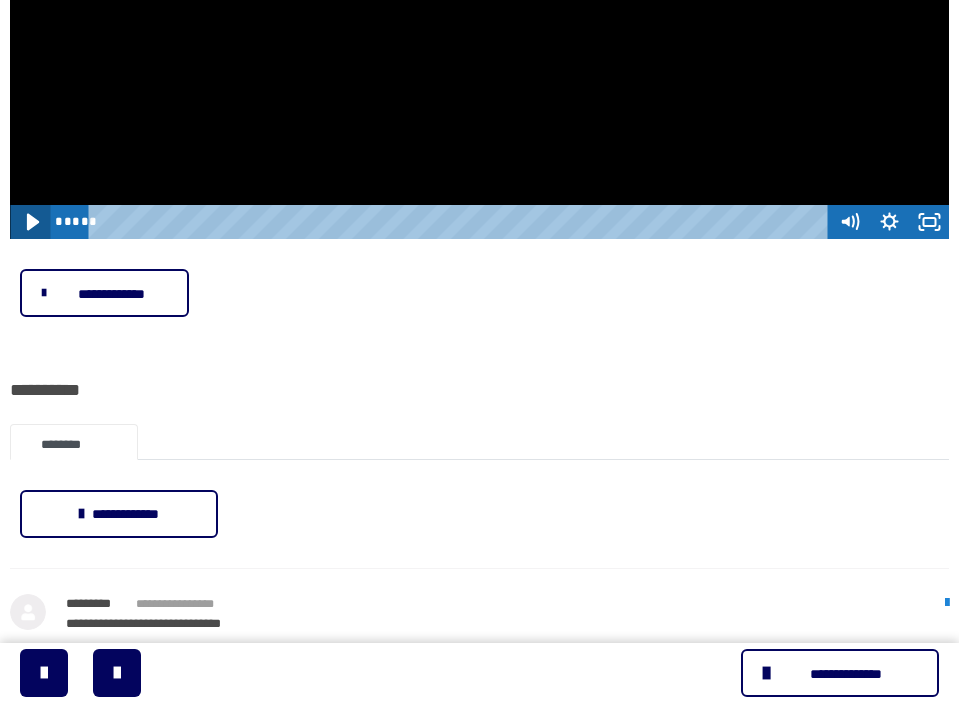 click 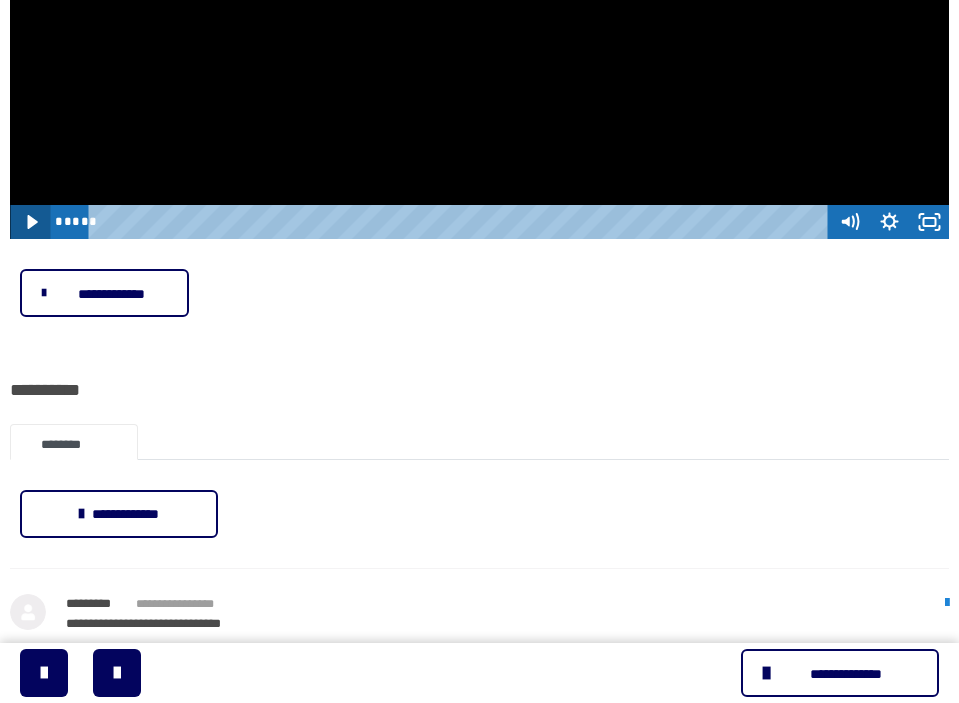 click 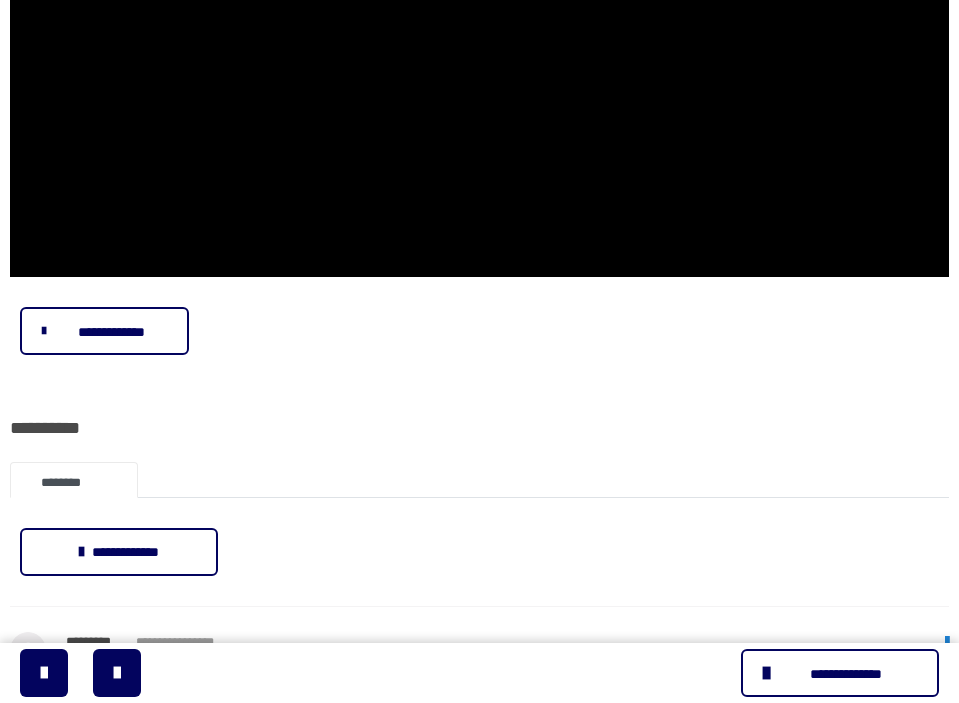scroll, scrollTop: 492, scrollLeft: 0, axis: vertical 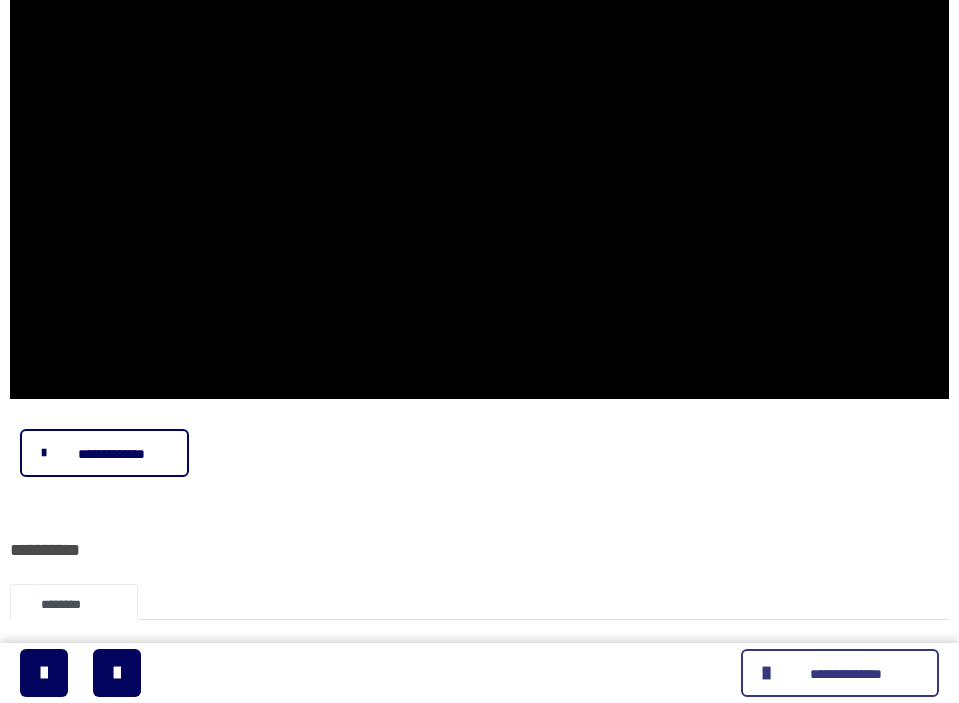 click on "**********" at bounding box center [846, 674] 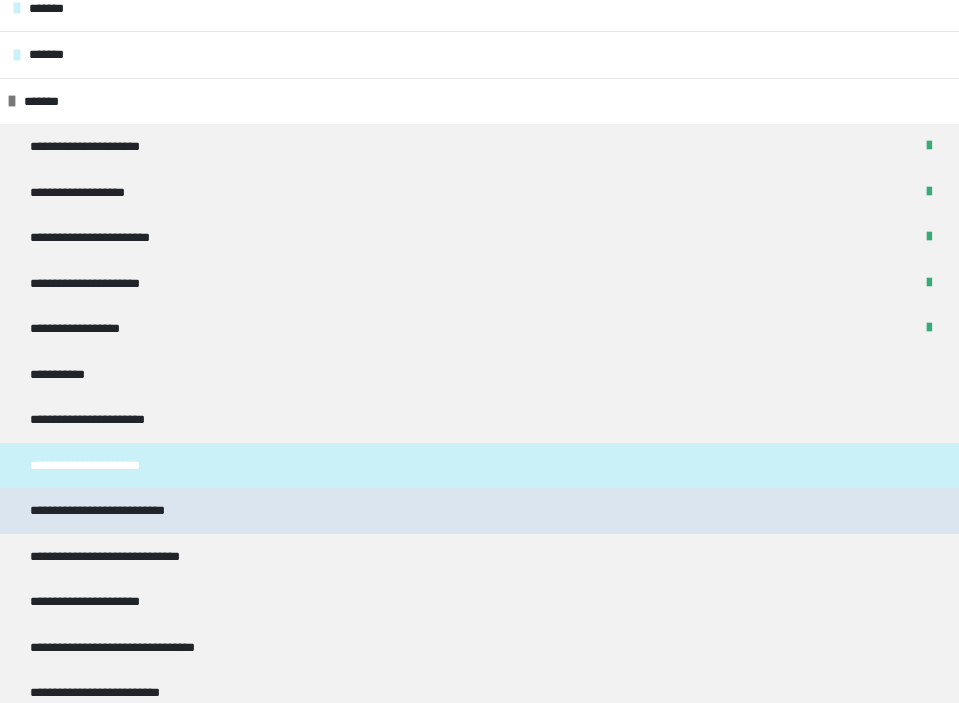 click on "**********" at bounding box center [115, 511] 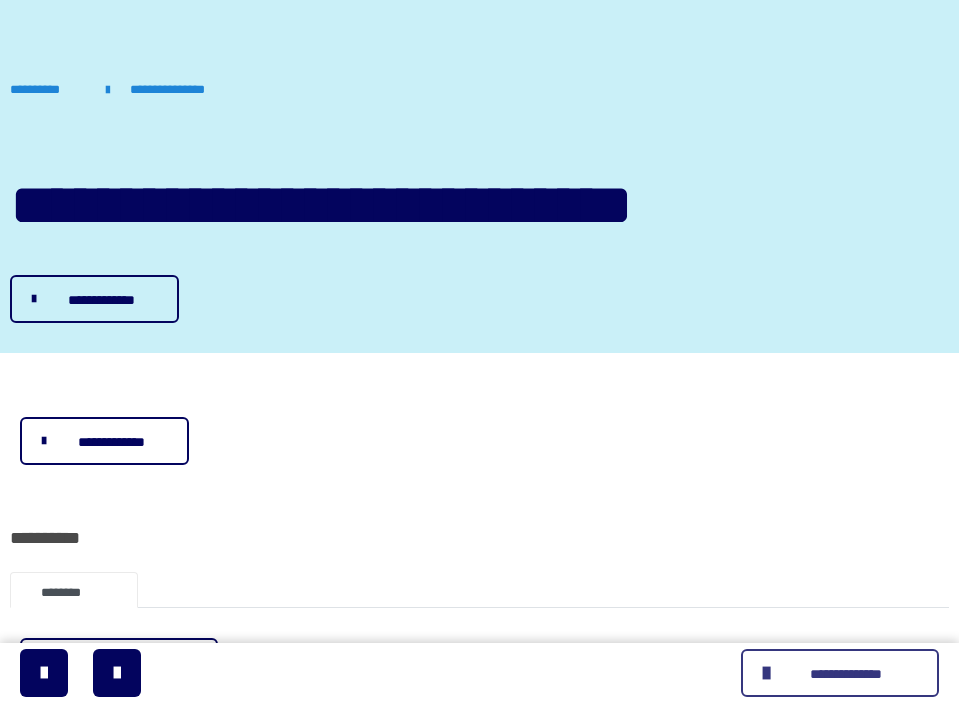 click on "**********" at bounding box center [846, 674] 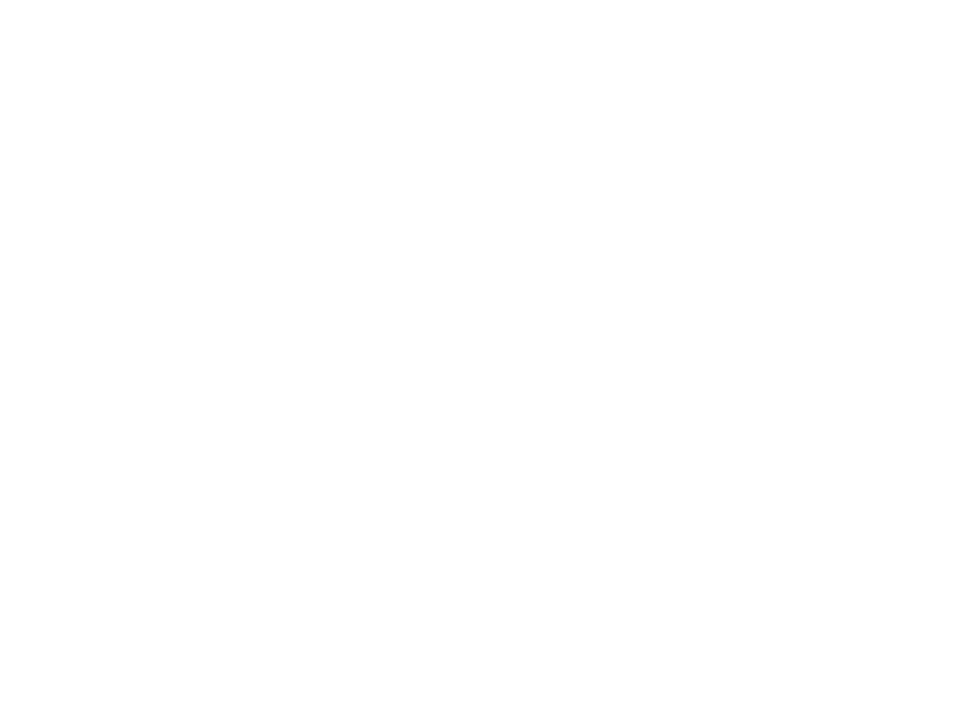 scroll, scrollTop: 0, scrollLeft: 0, axis: both 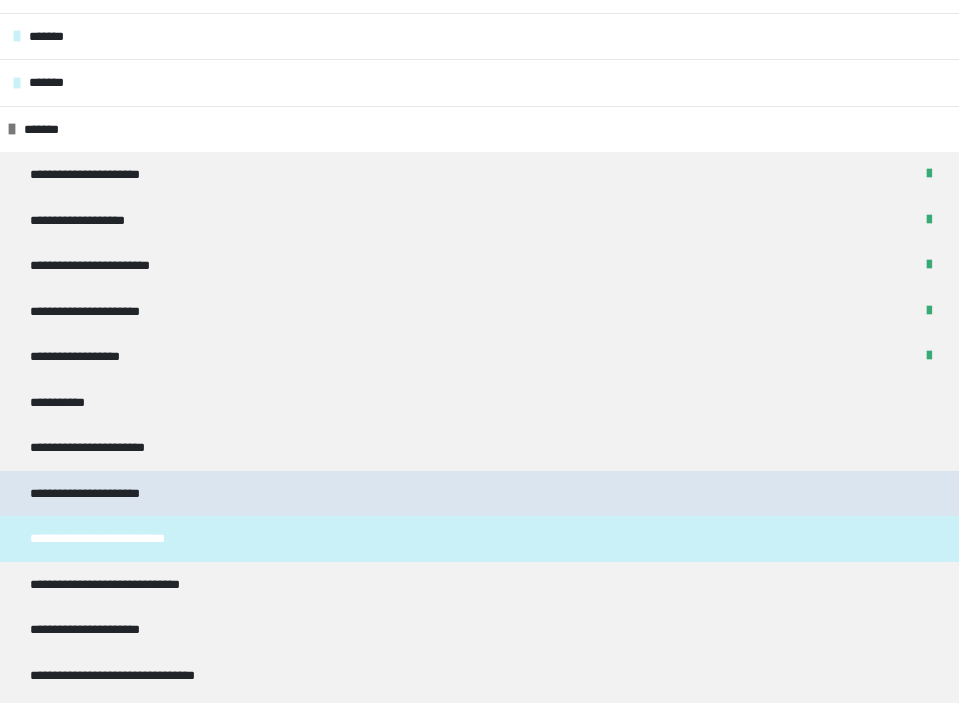 click on "**********" at bounding box center [479, 494] 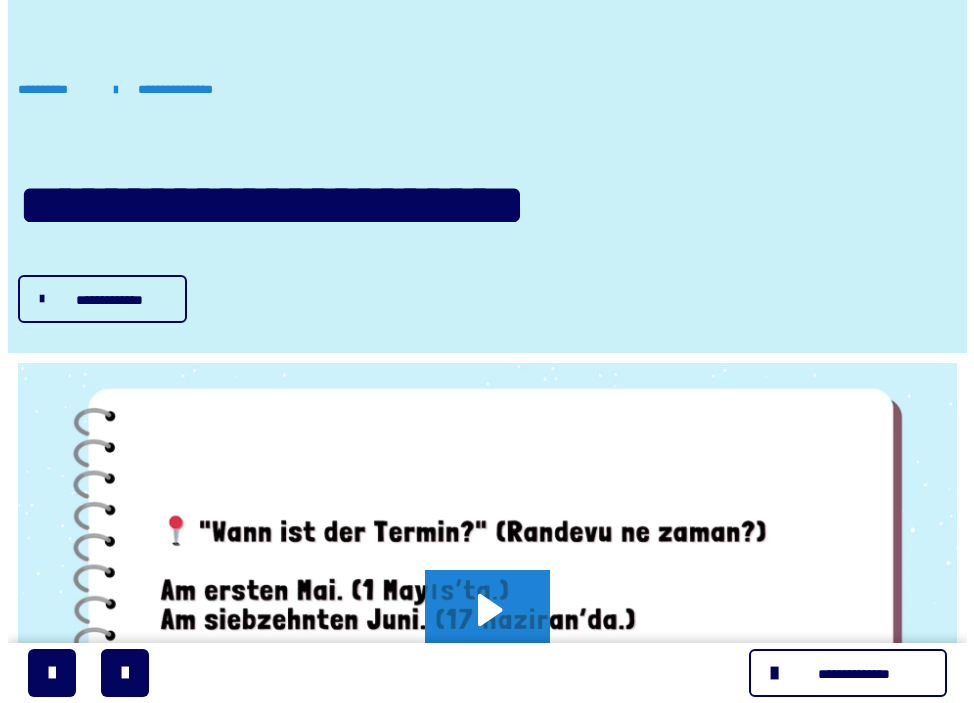 scroll, scrollTop: 331, scrollLeft: 0, axis: vertical 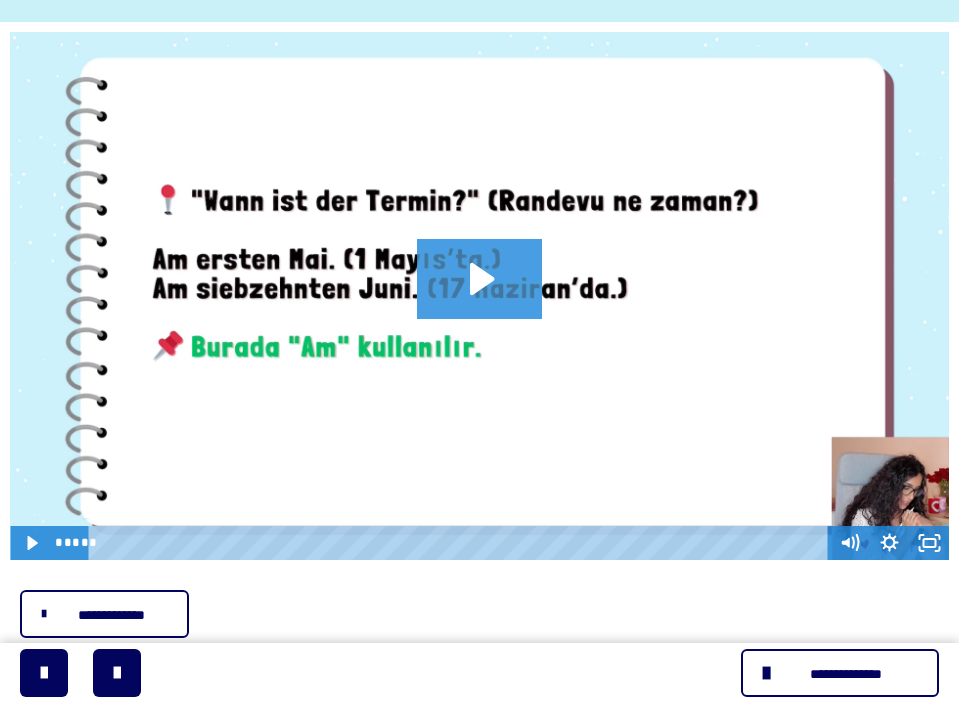 click 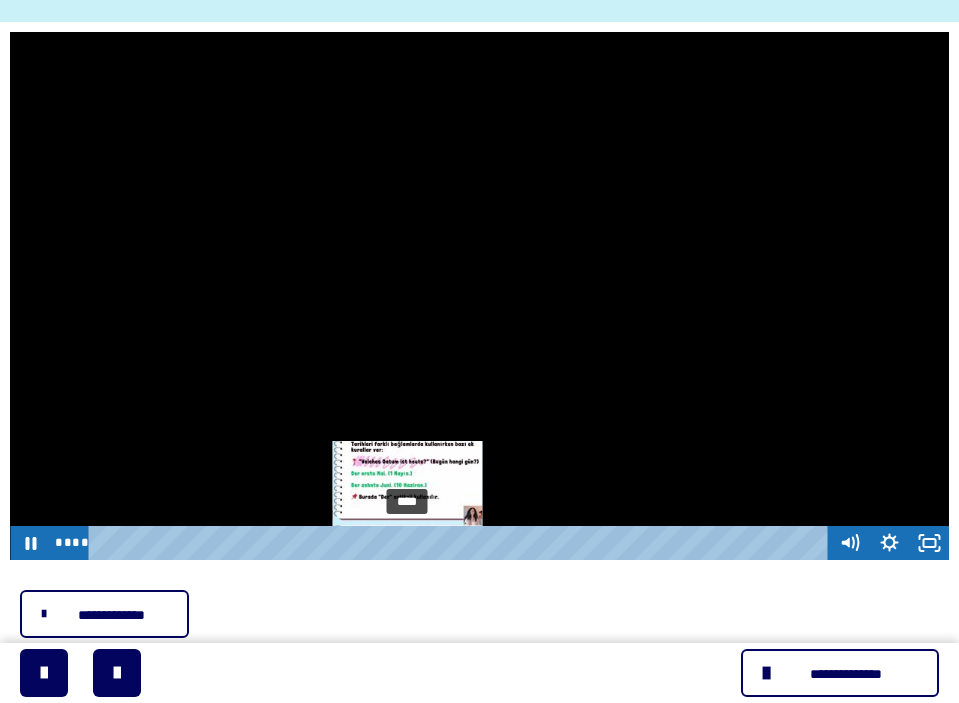 click on "****" at bounding box center [461, 543] 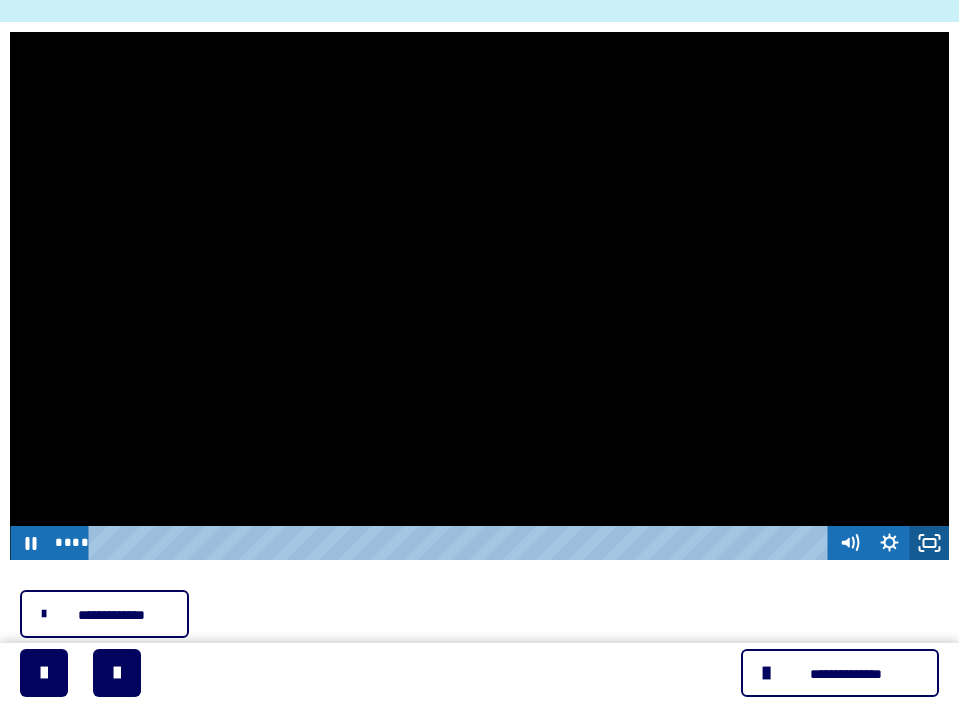 click 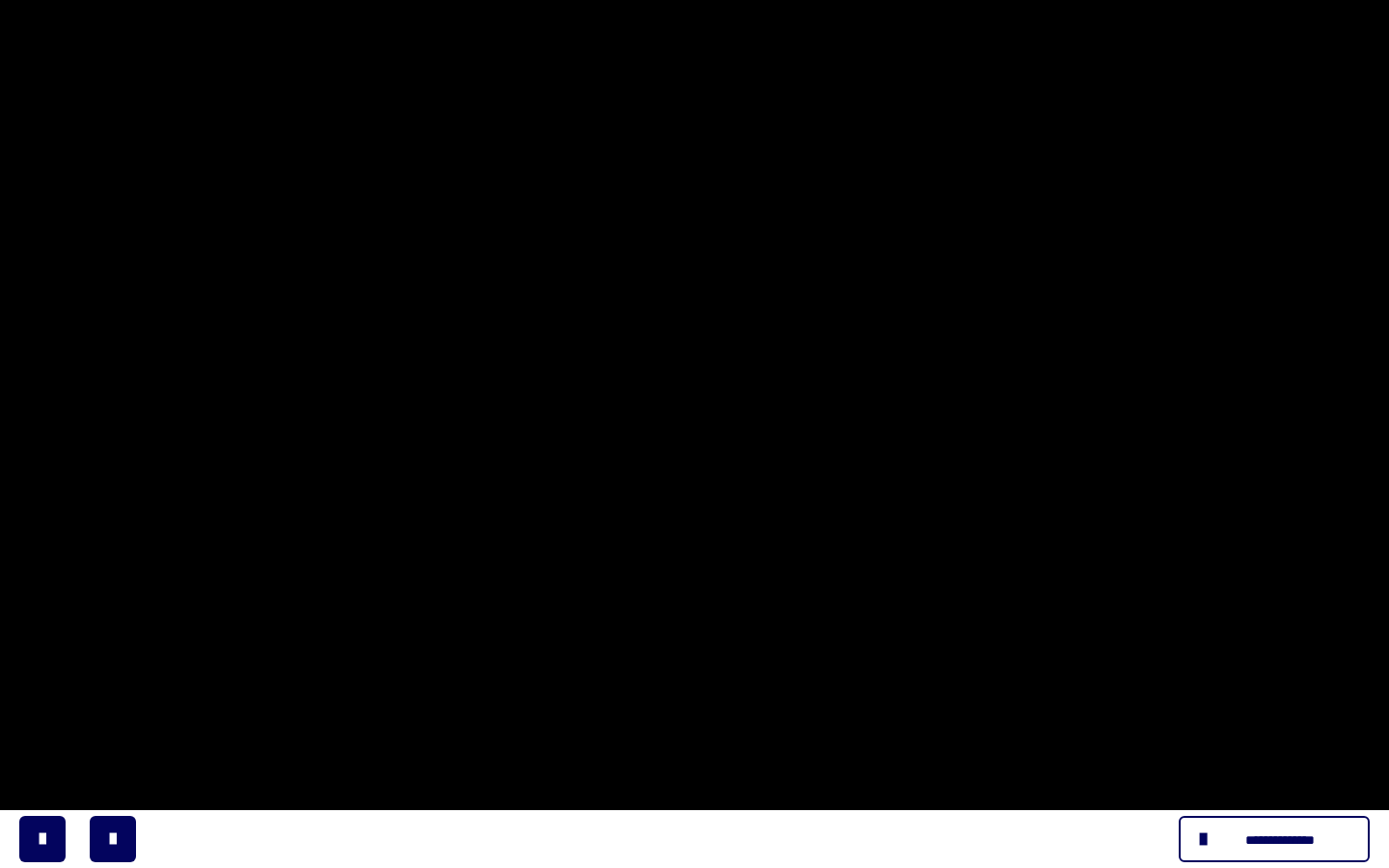 click at bounding box center (694, 434) 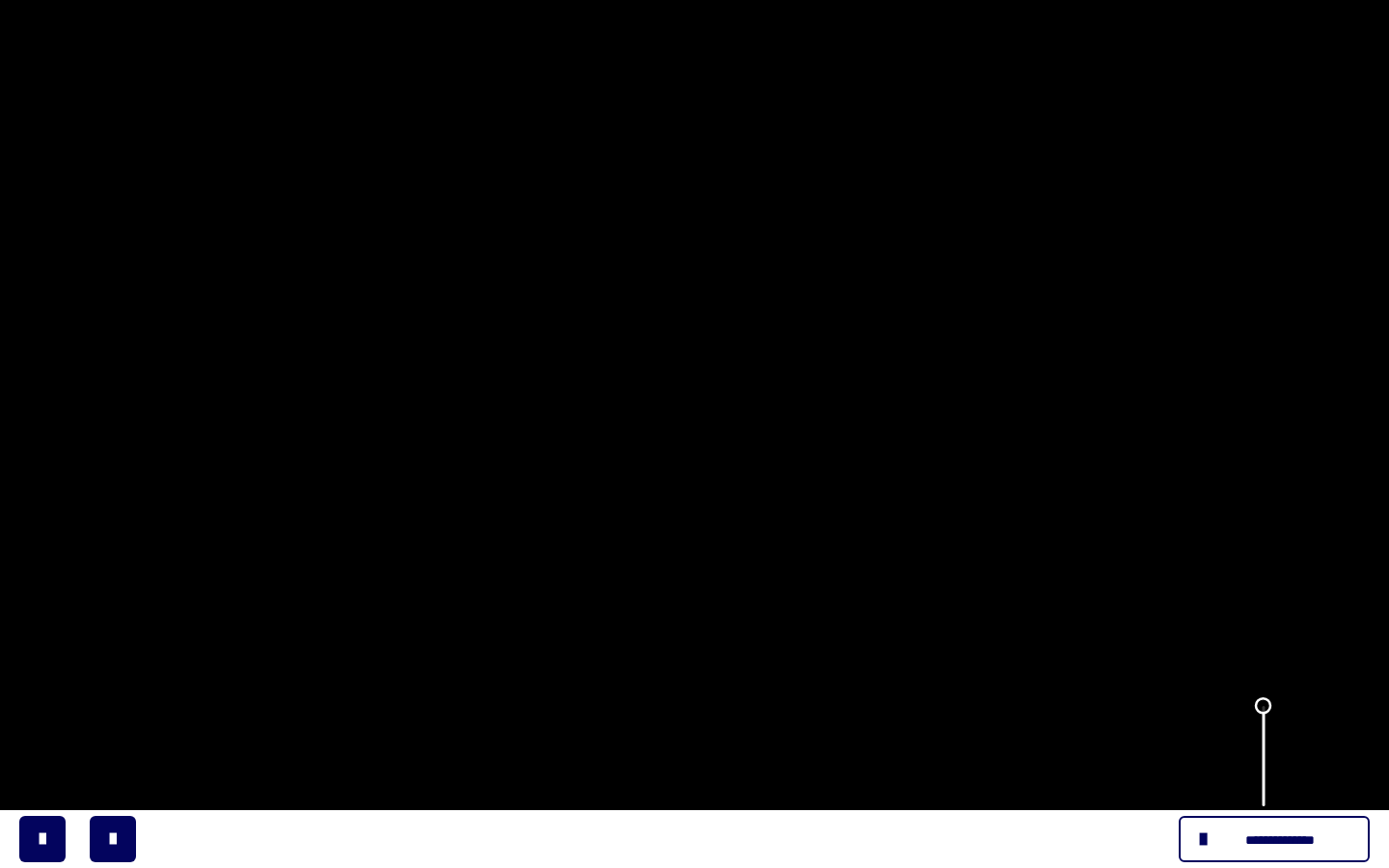 drag, startPoint x: 1270, startPoint y: 740, endPoint x: 1256, endPoint y: 680, distance: 61.611687 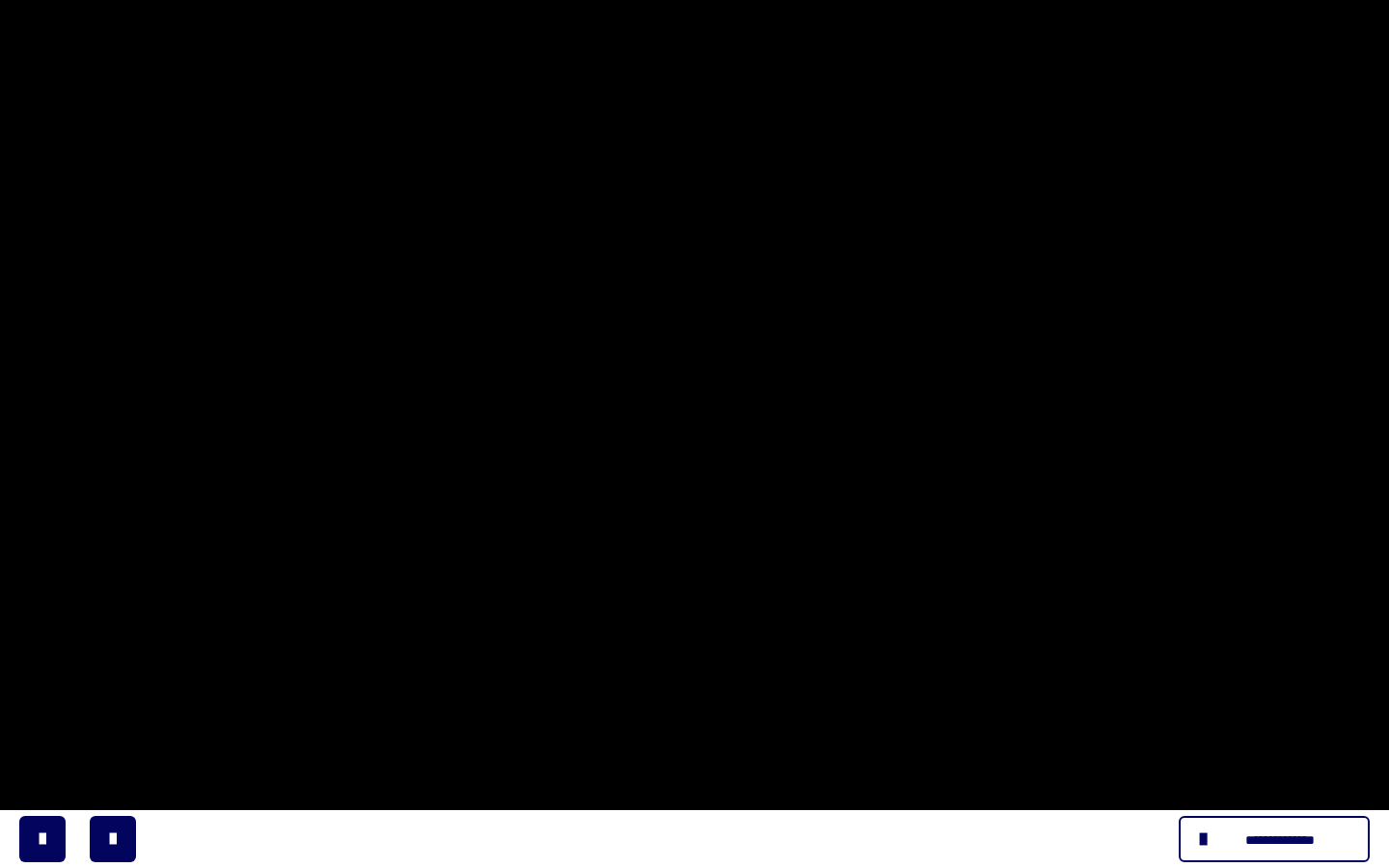 click at bounding box center [694, 434] 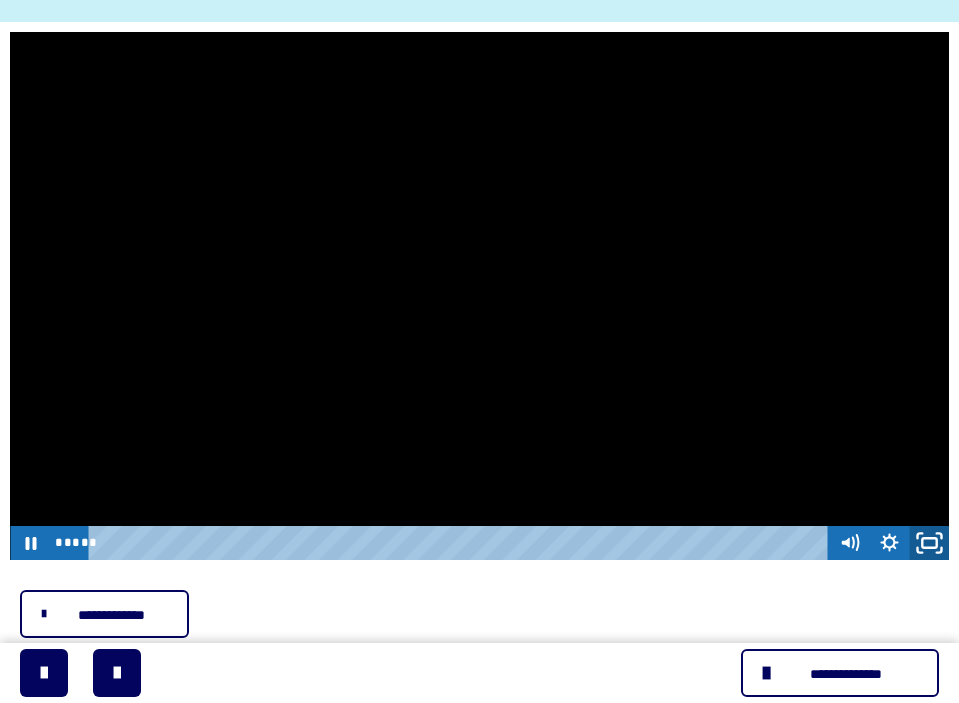 click 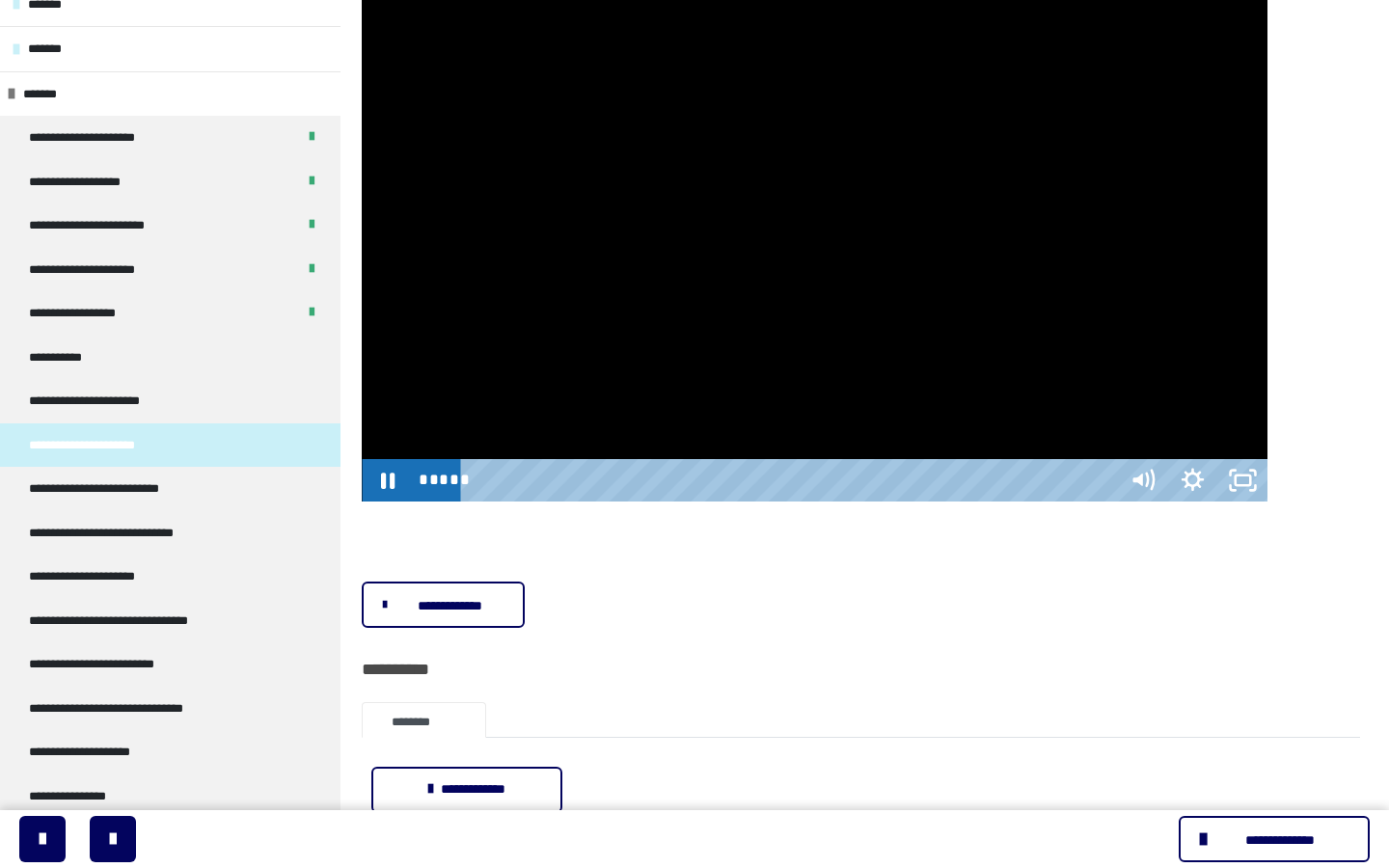 type 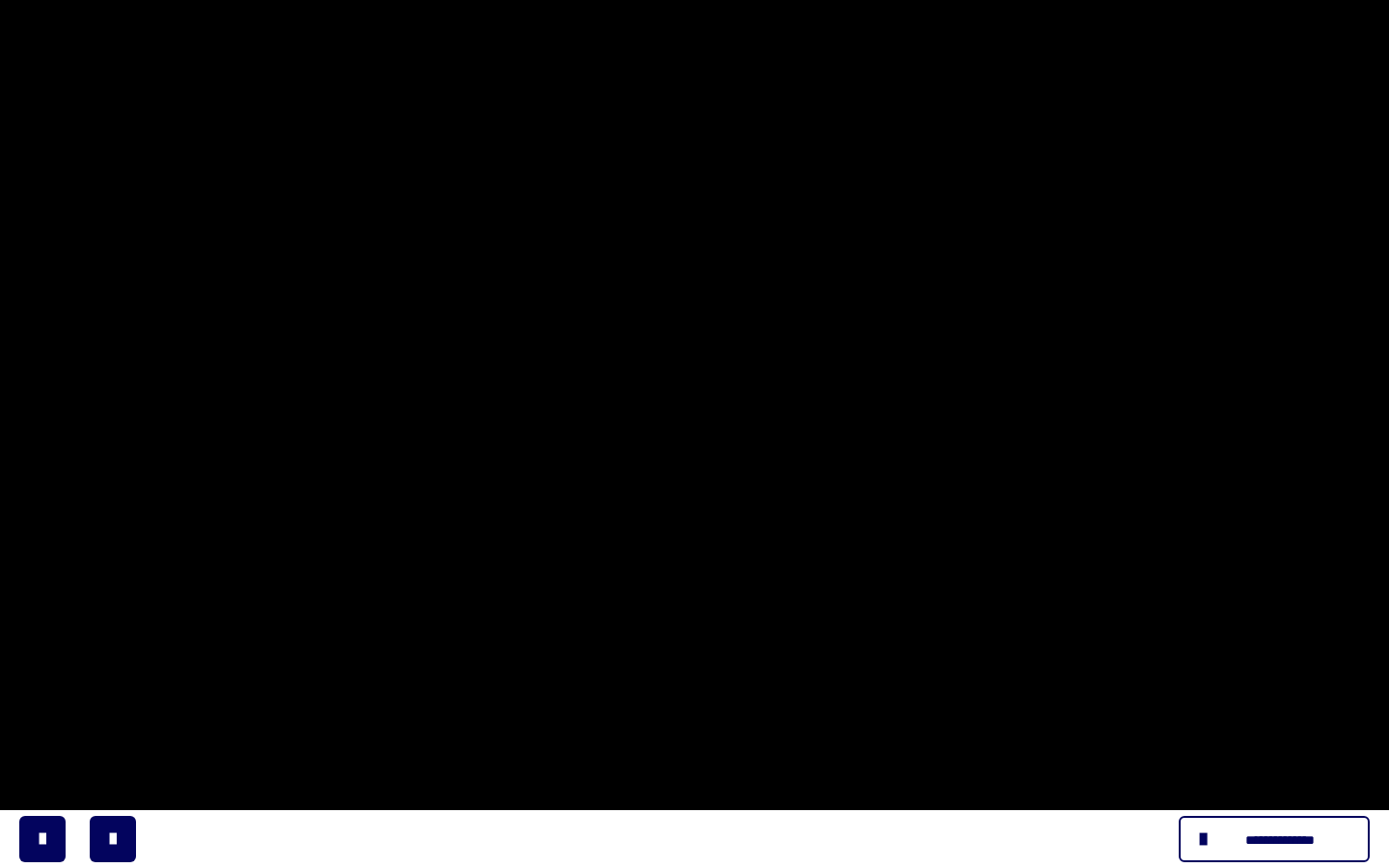 click at bounding box center (694, 434) 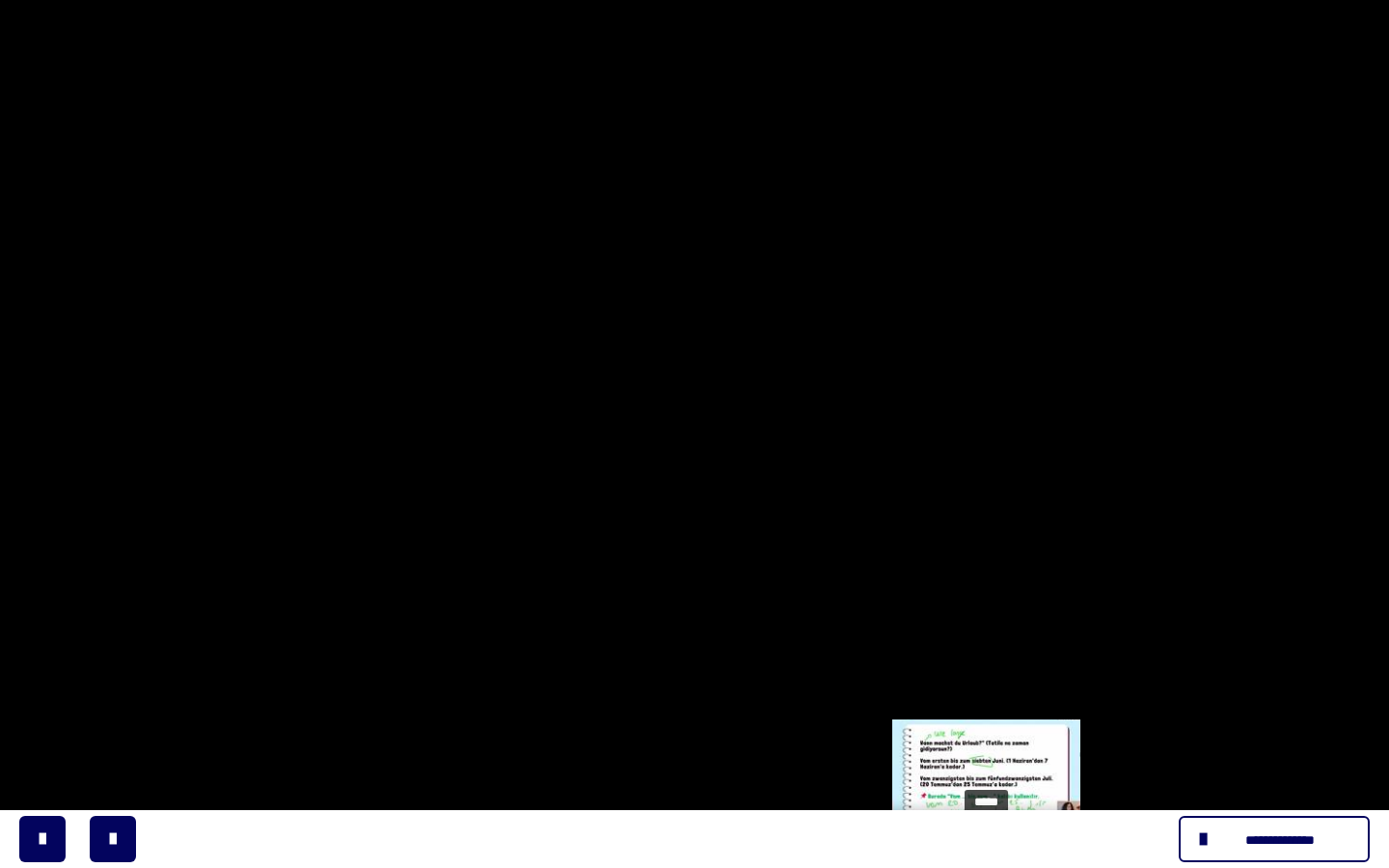 drag, startPoint x: 975, startPoint y: 846, endPoint x: 988, endPoint y: 844, distance: 13.152946 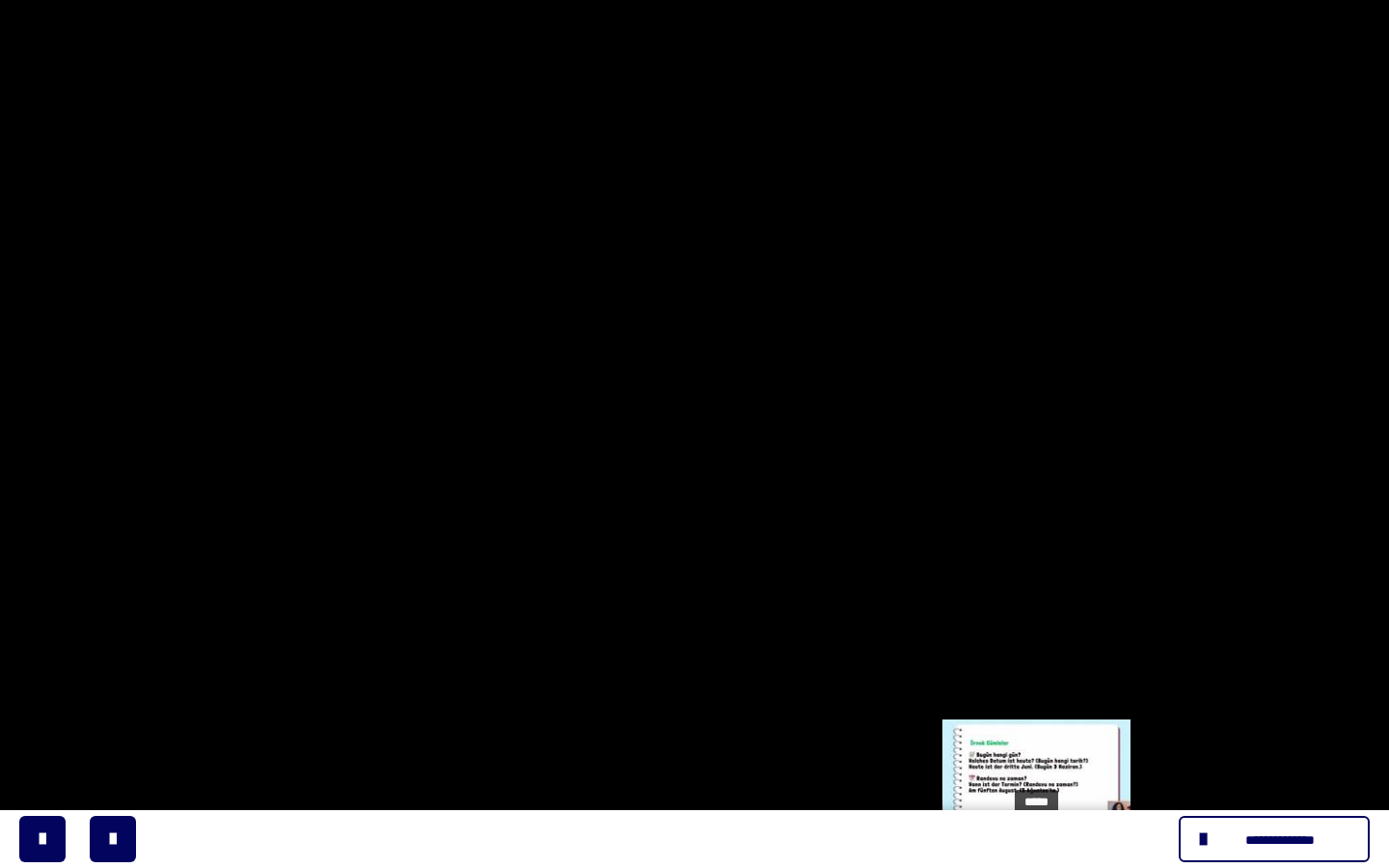 click on "*****" at bounding box center [671, 847] 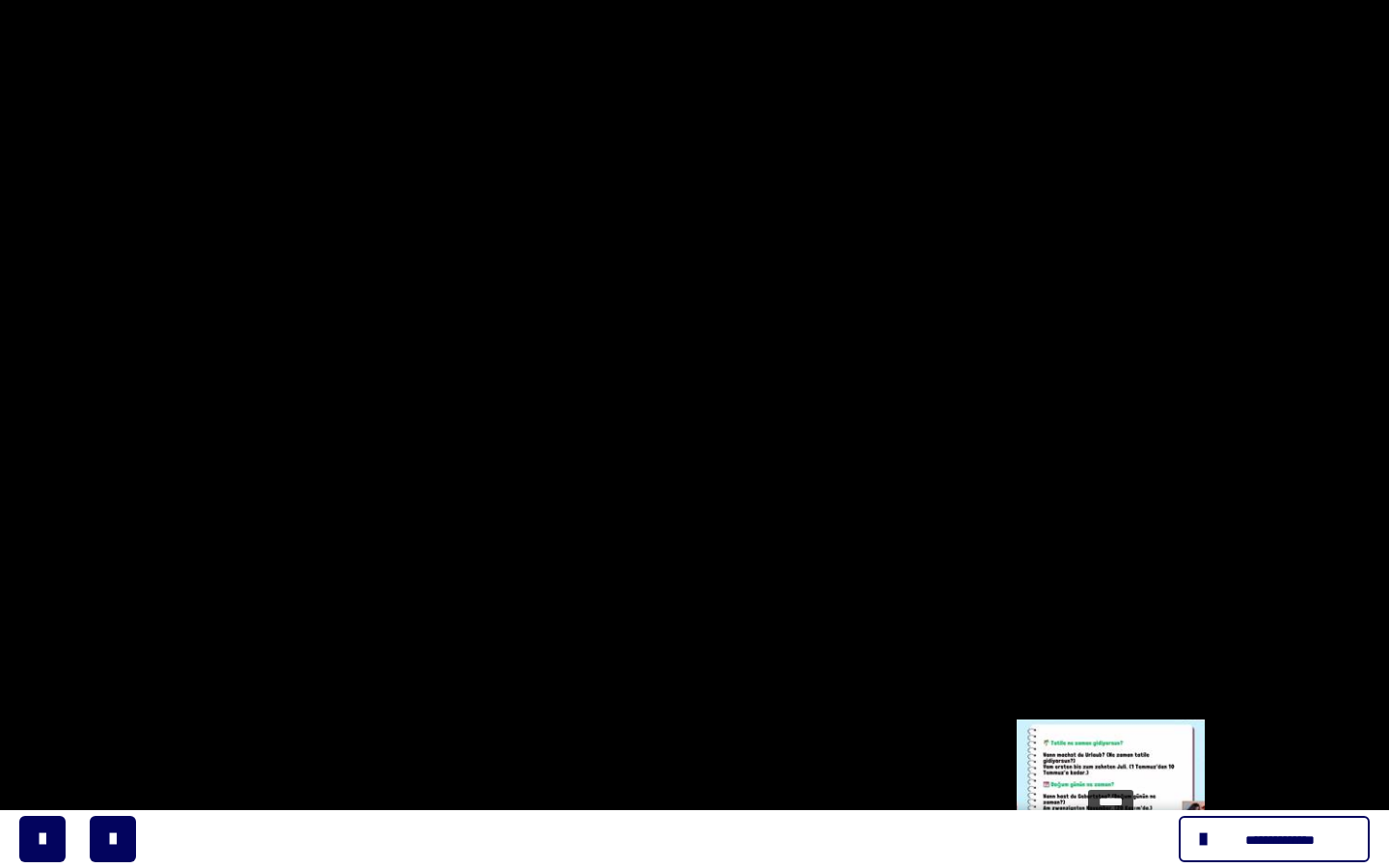 drag, startPoint x: 1040, startPoint y: 849, endPoint x: 1112, endPoint y: 843, distance: 72.24957 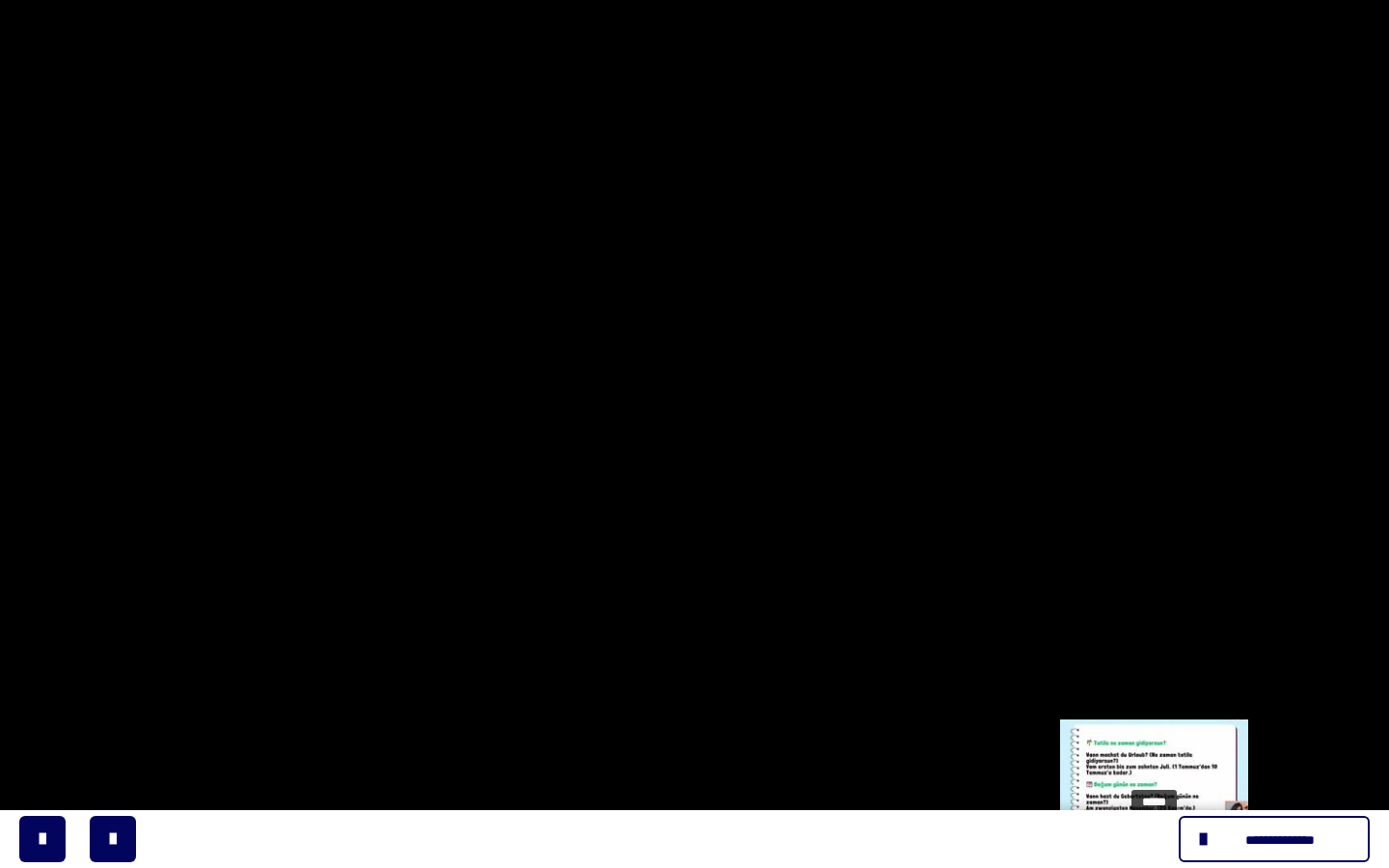 drag, startPoint x: 1114, startPoint y: 846, endPoint x: 1157, endPoint y: 844, distance: 43.04649 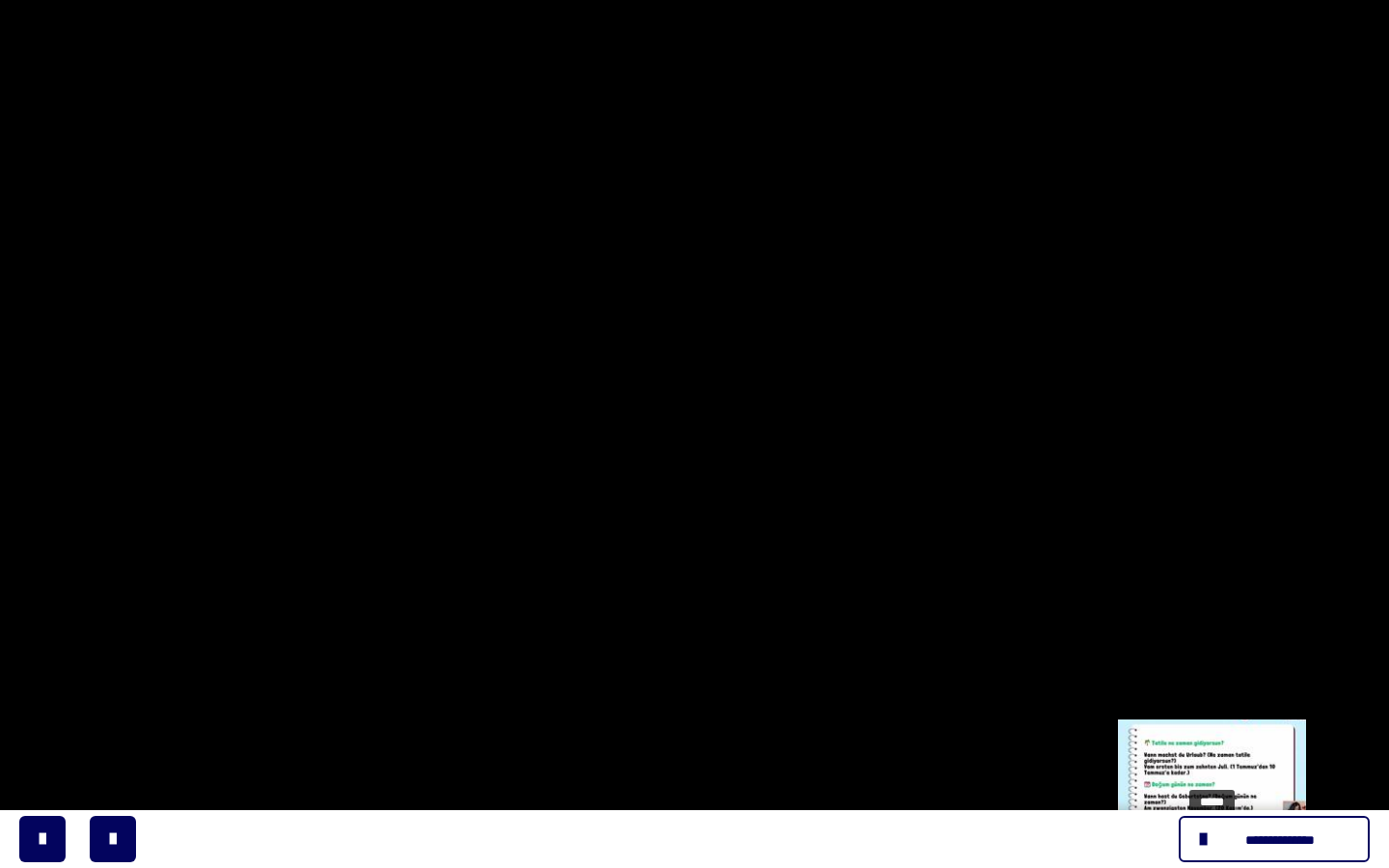 drag, startPoint x: 1157, startPoint y: 844, endPoint x: 1223, endPoint y: 843, distance: 66.00758 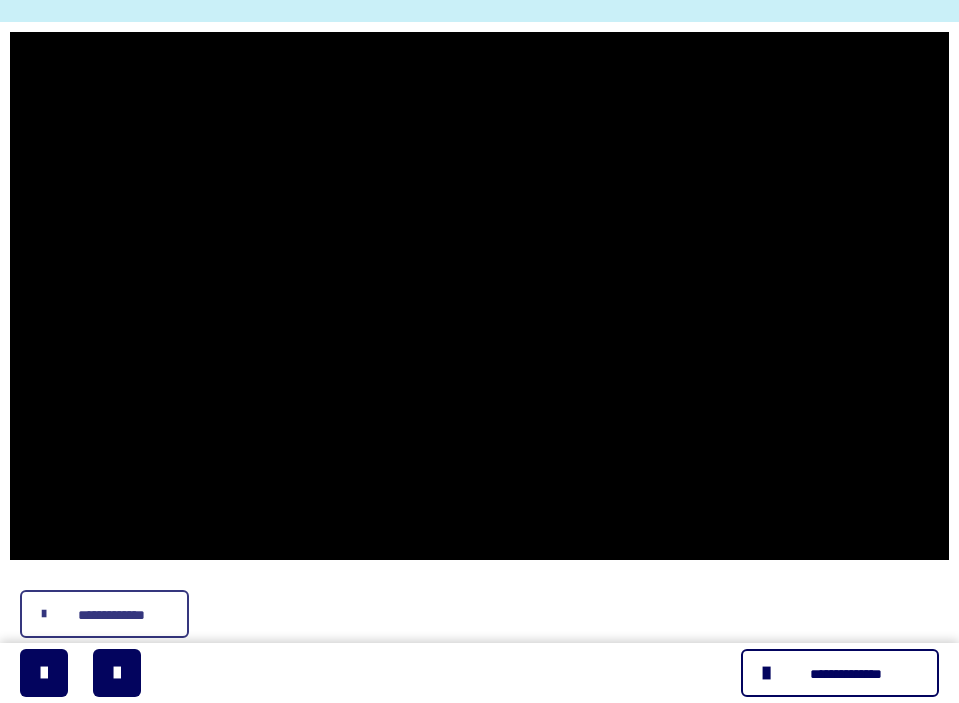 click on "**********" at bounding box center (104, 614) 